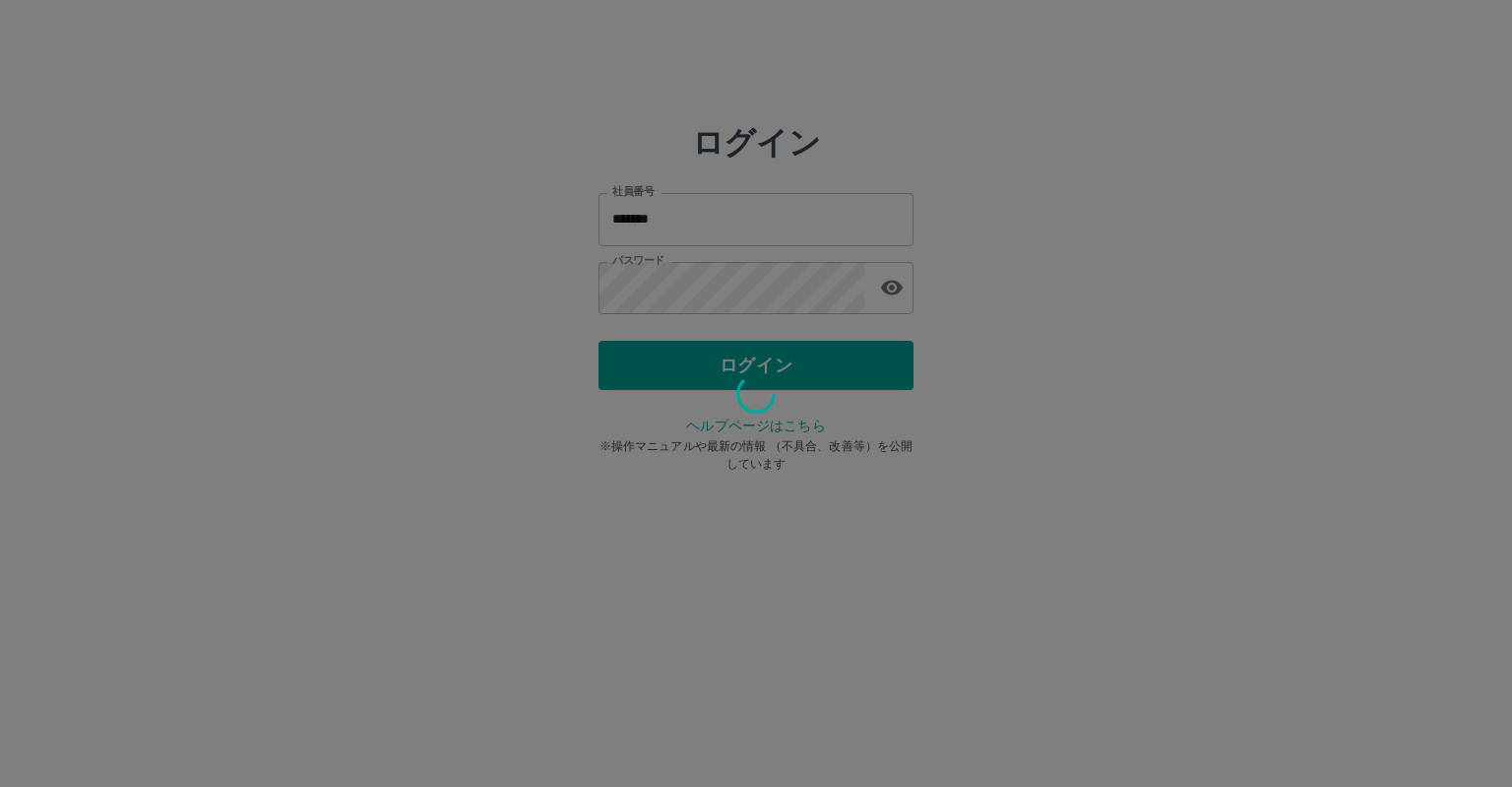 scroll, scrollTop: 0, scrollLeft: 0, axis: both 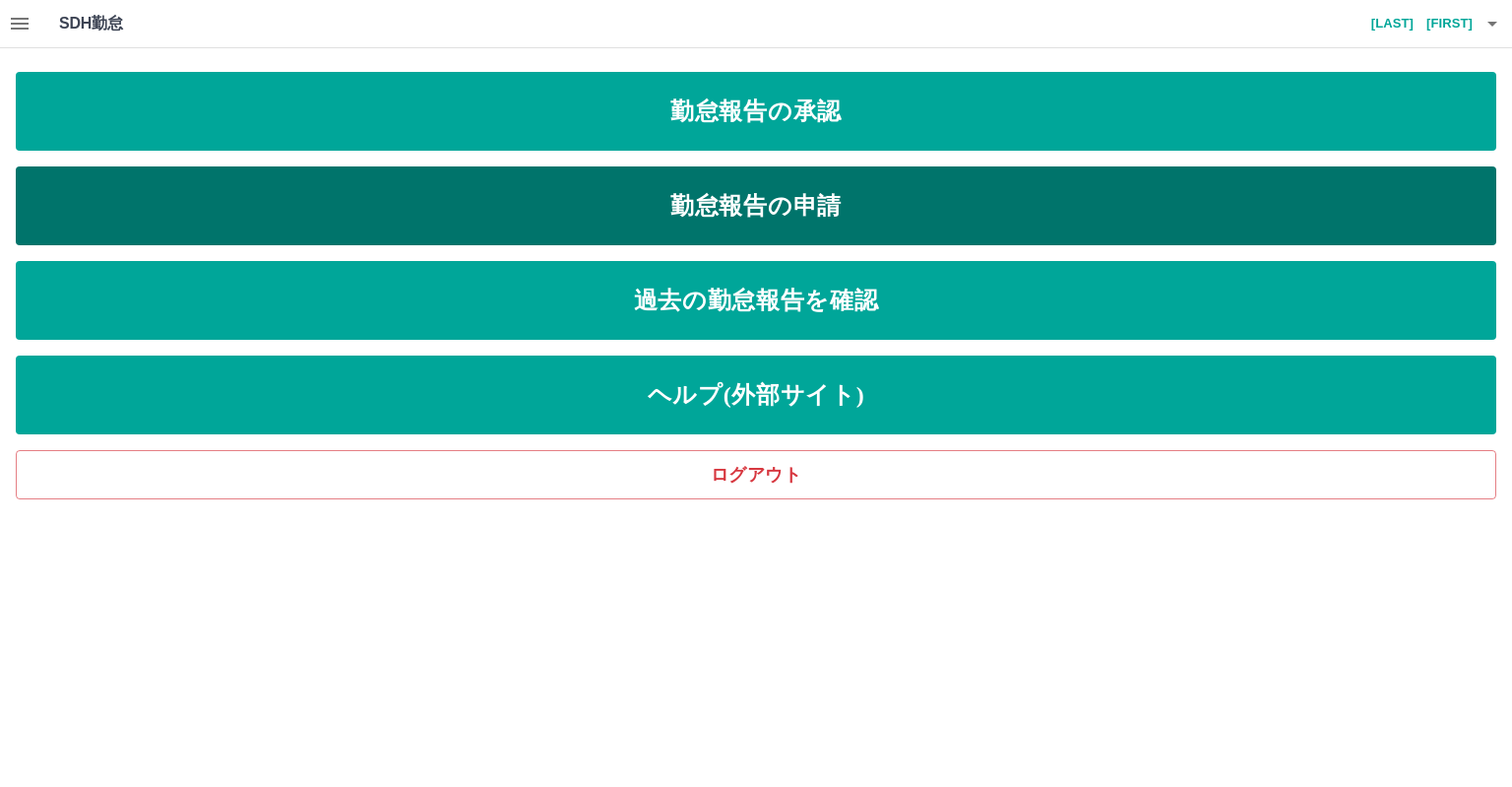 click on "勤怠報告の申請" at bounding box center (756, 206) 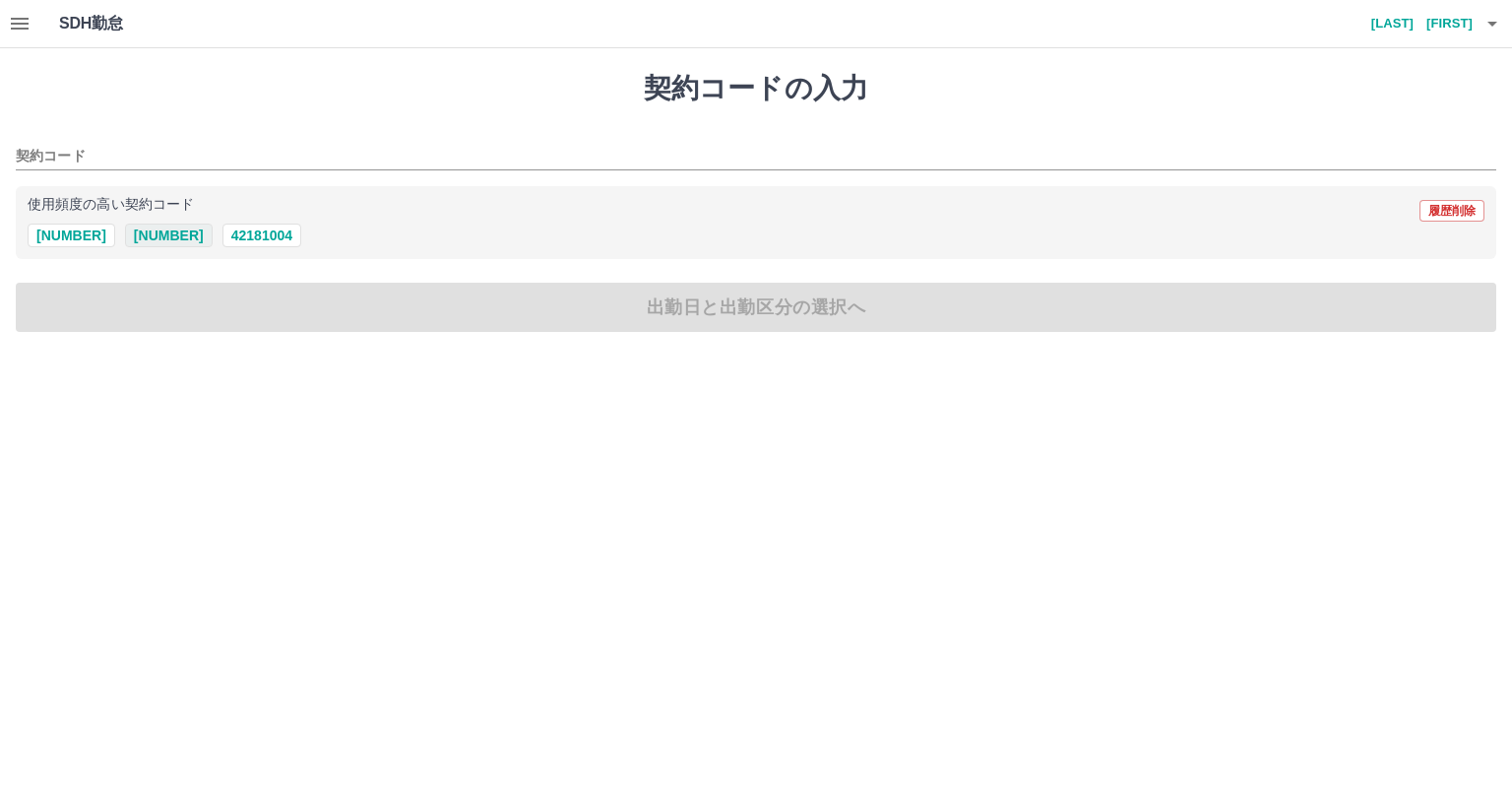 click on "[NUMBER]" at bounding box center (168, 235) 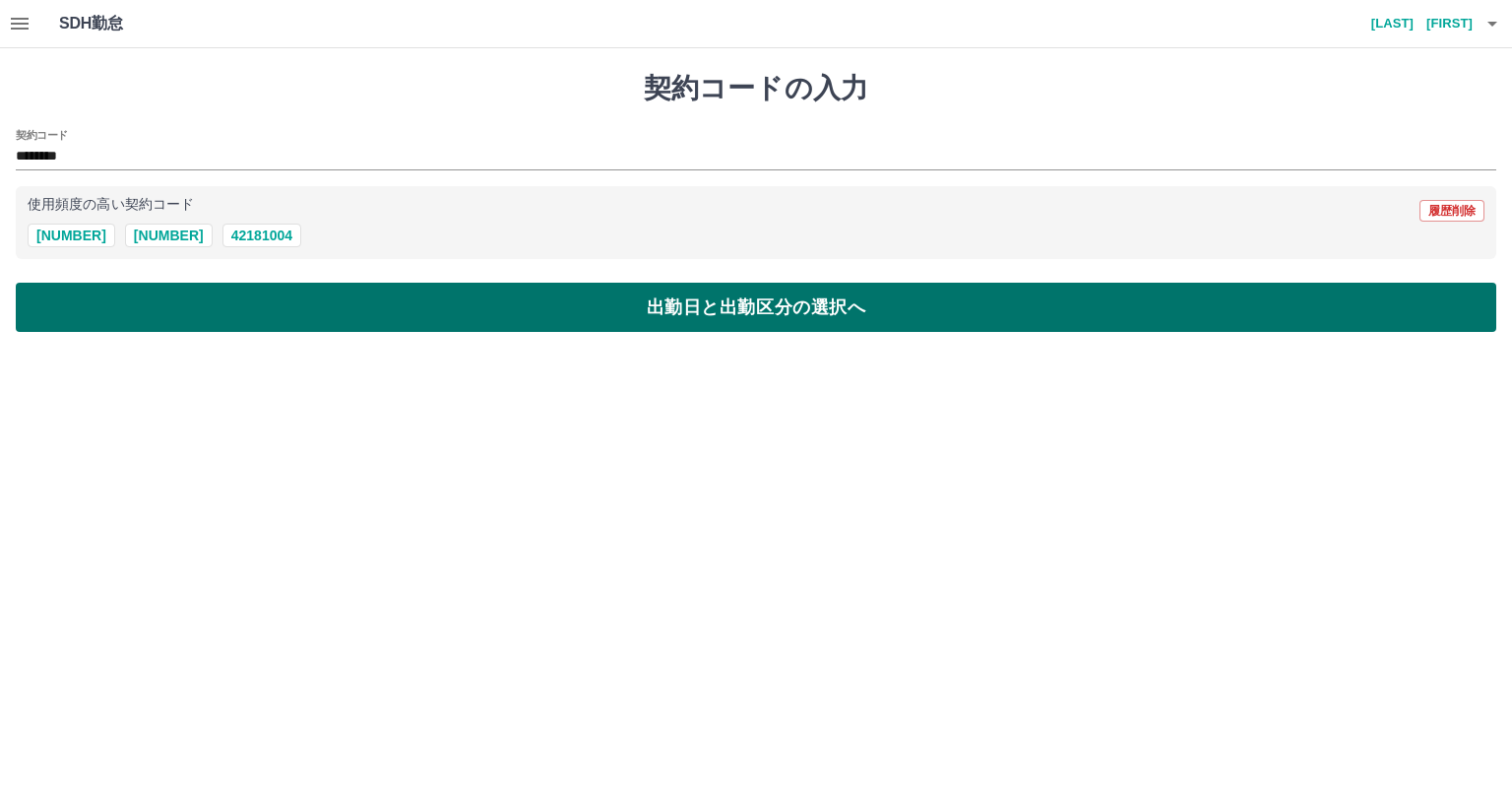 click on "出勤日と出勤区分の選択へ" at bounding box center (756, 307) 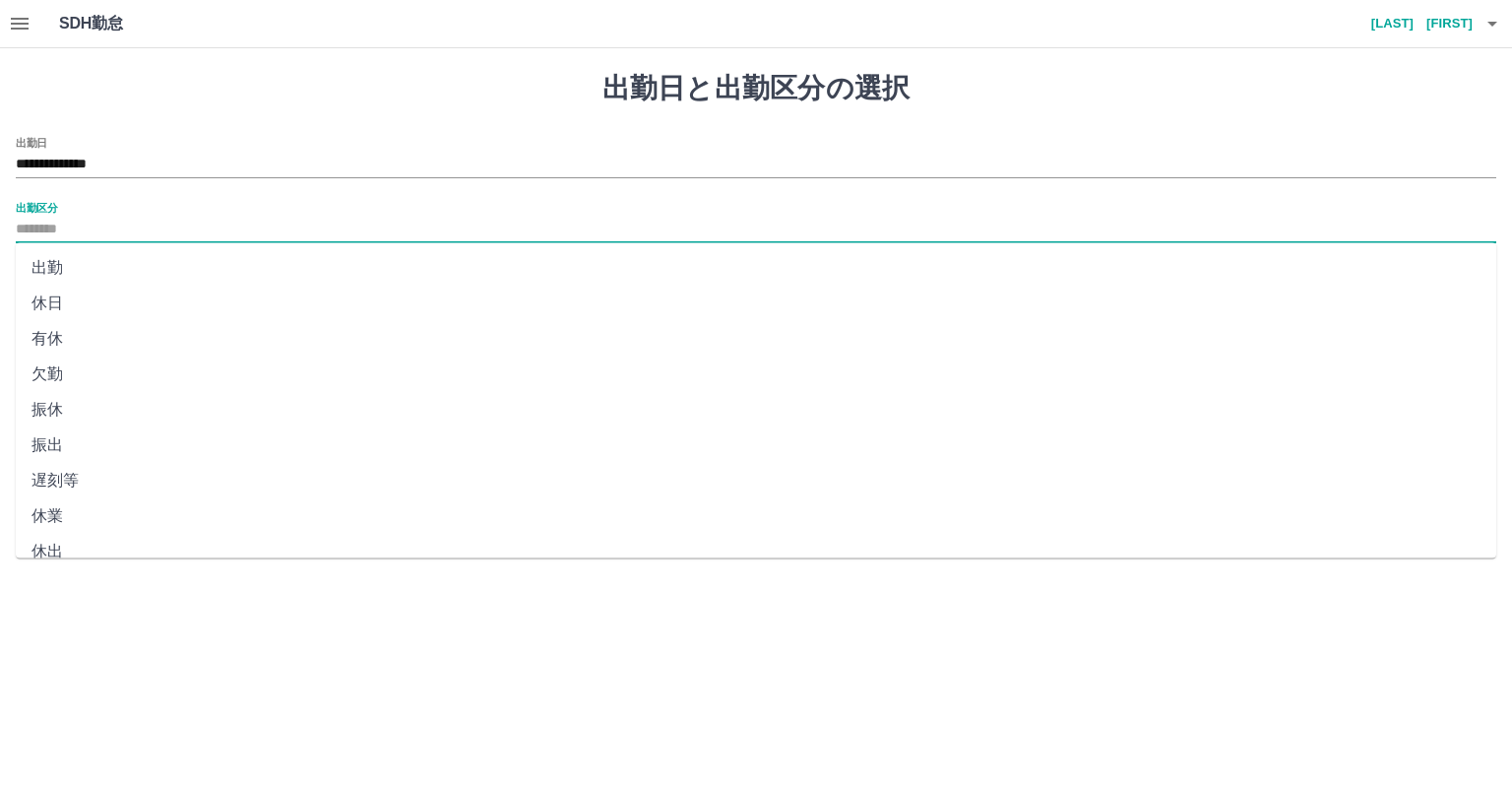 click on "出勤区分" at bounding box center [756, 230] 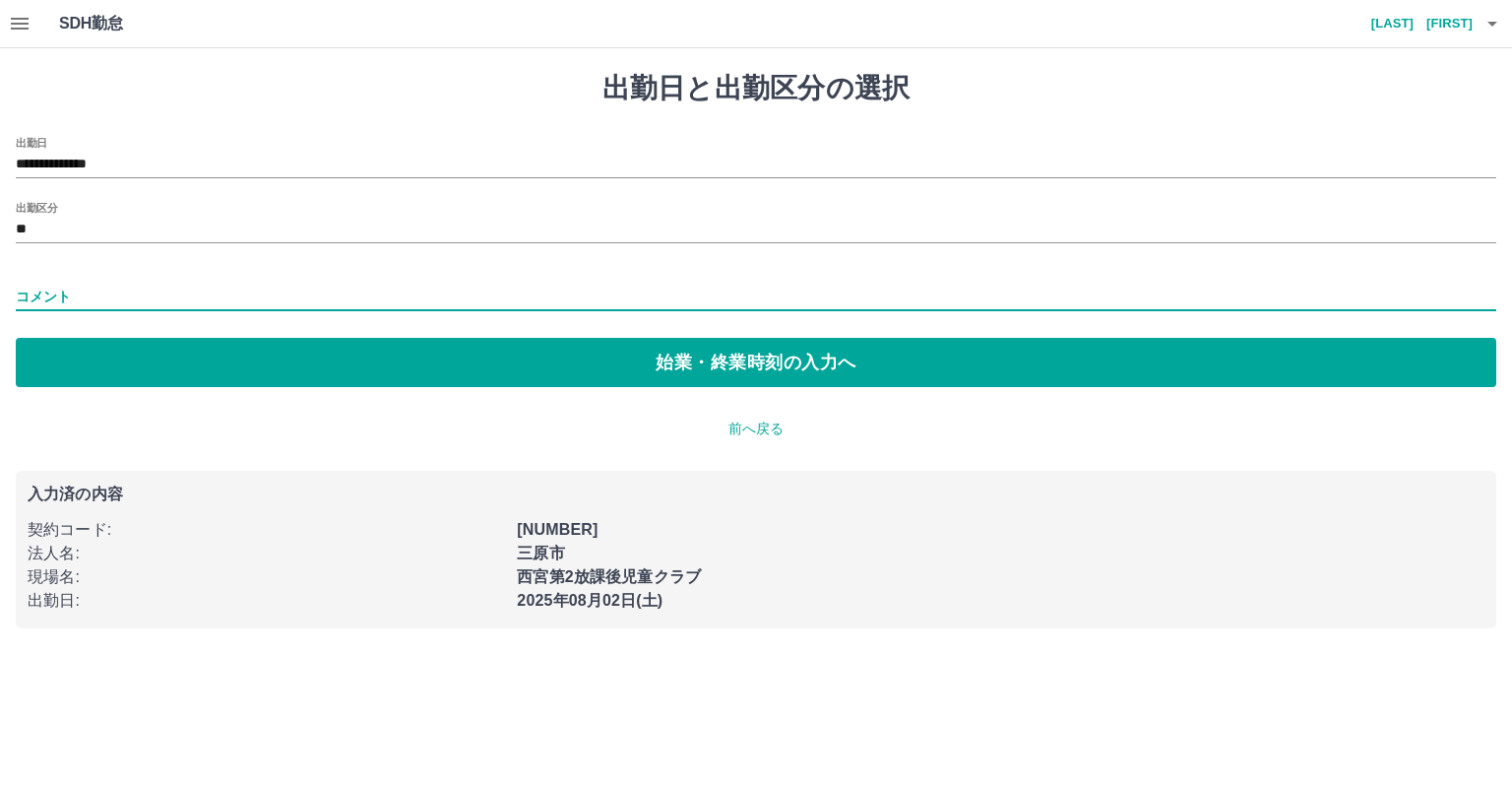 click on "コメント" at bounding box center (756, 296) 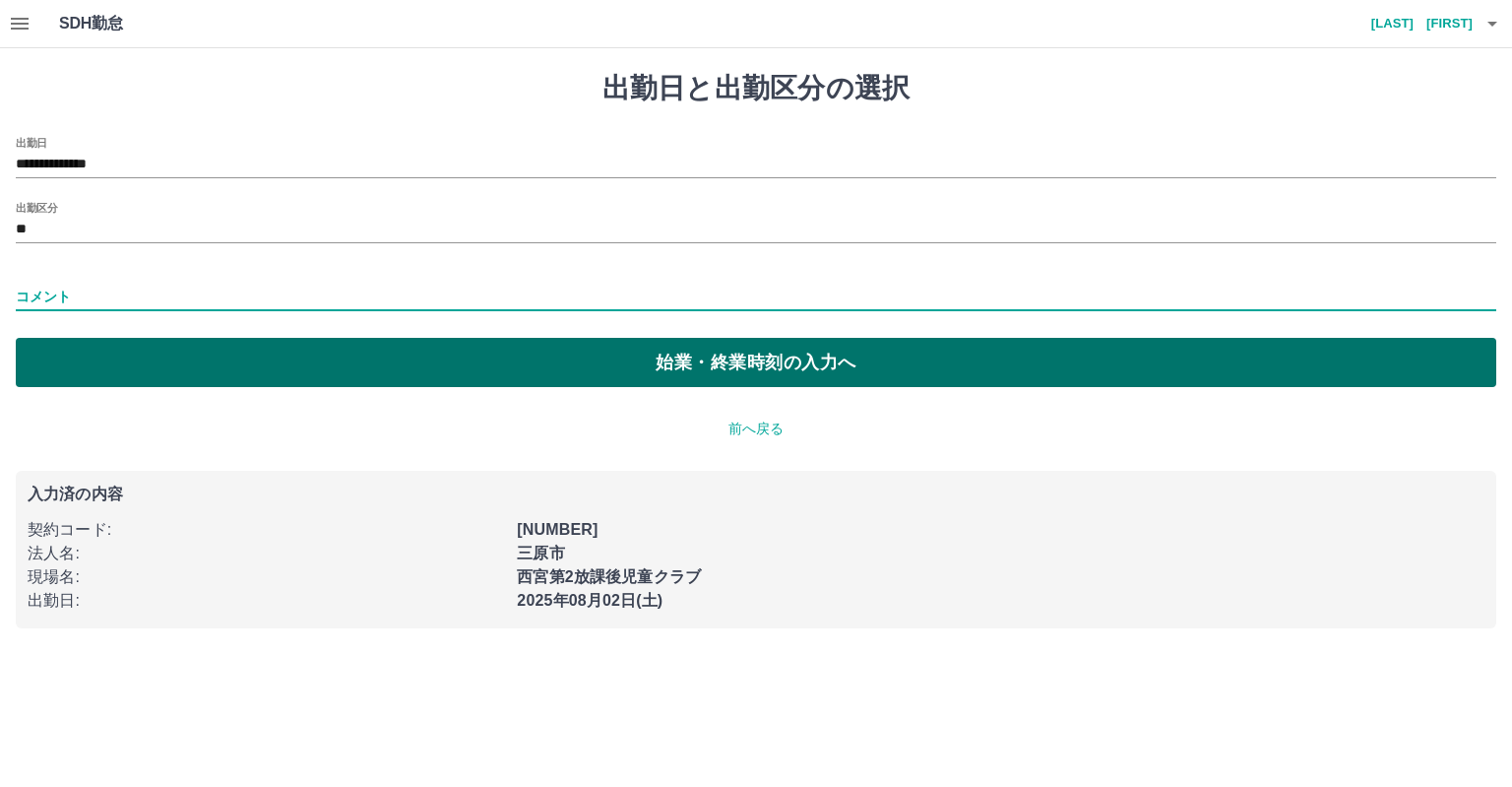type on "*******" 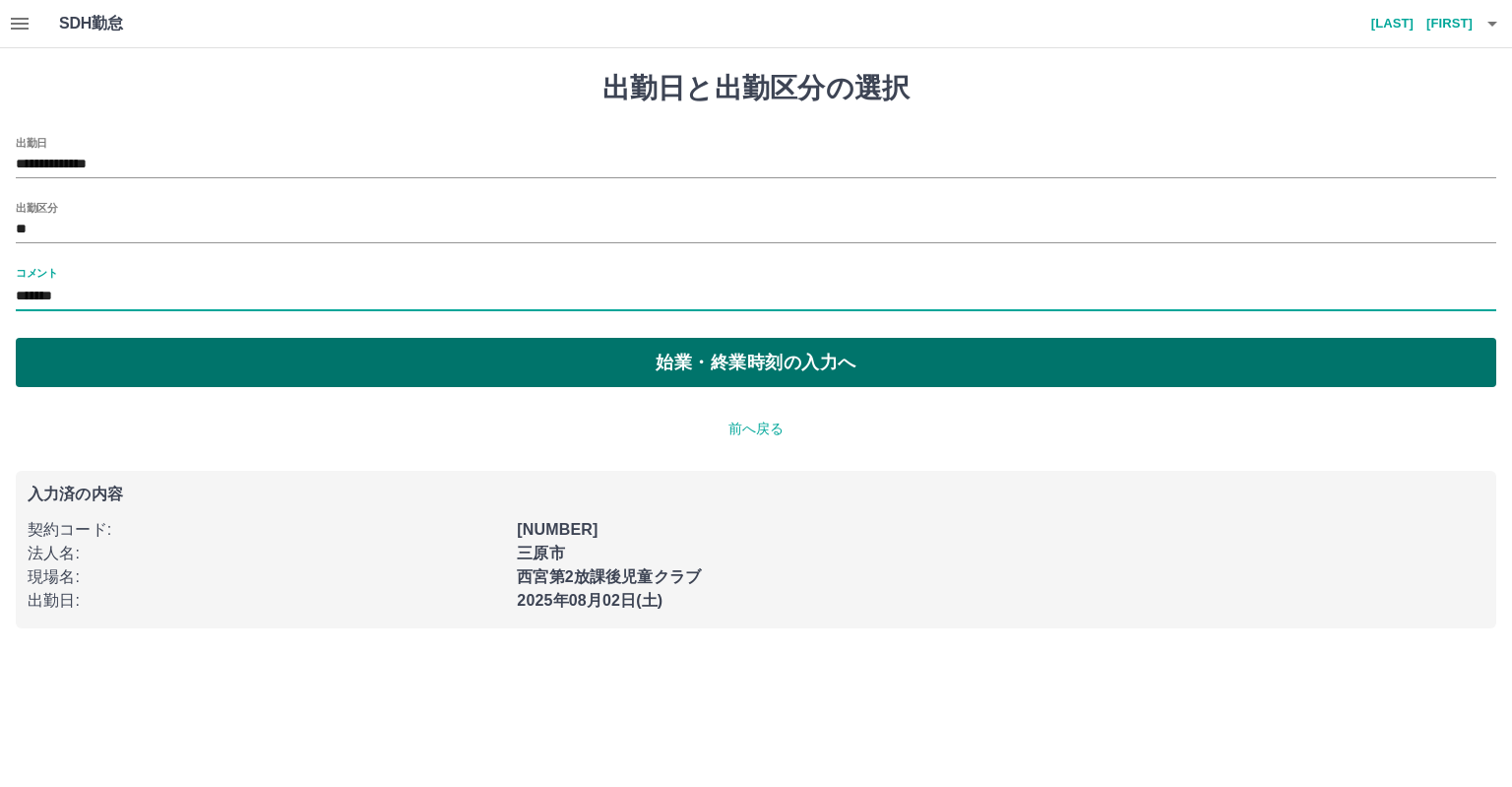 click on "始業・終業時刻の入力へ" at bounding box center [756, 362] 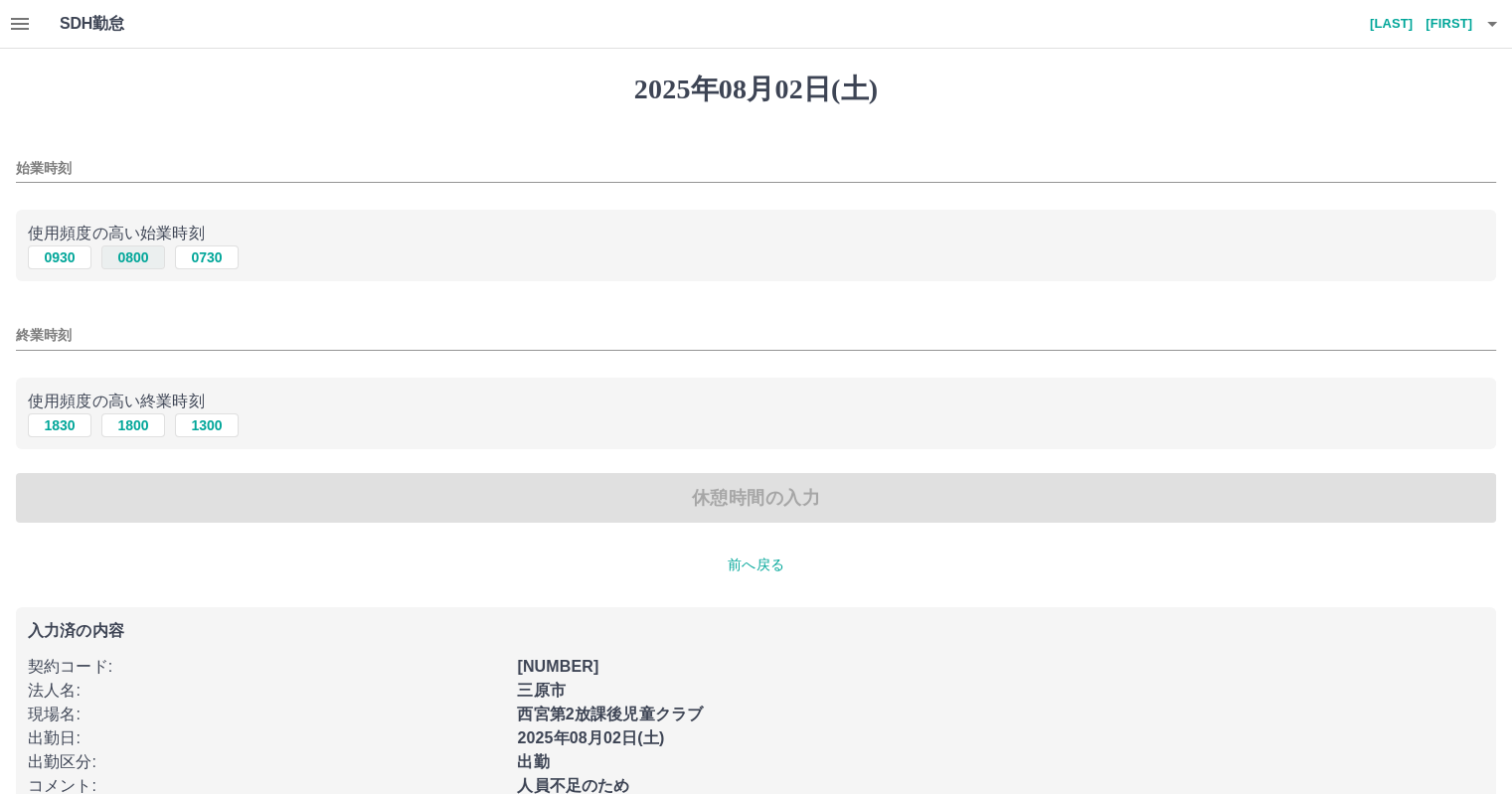 click on "0800" at bounding box center [133, 257] 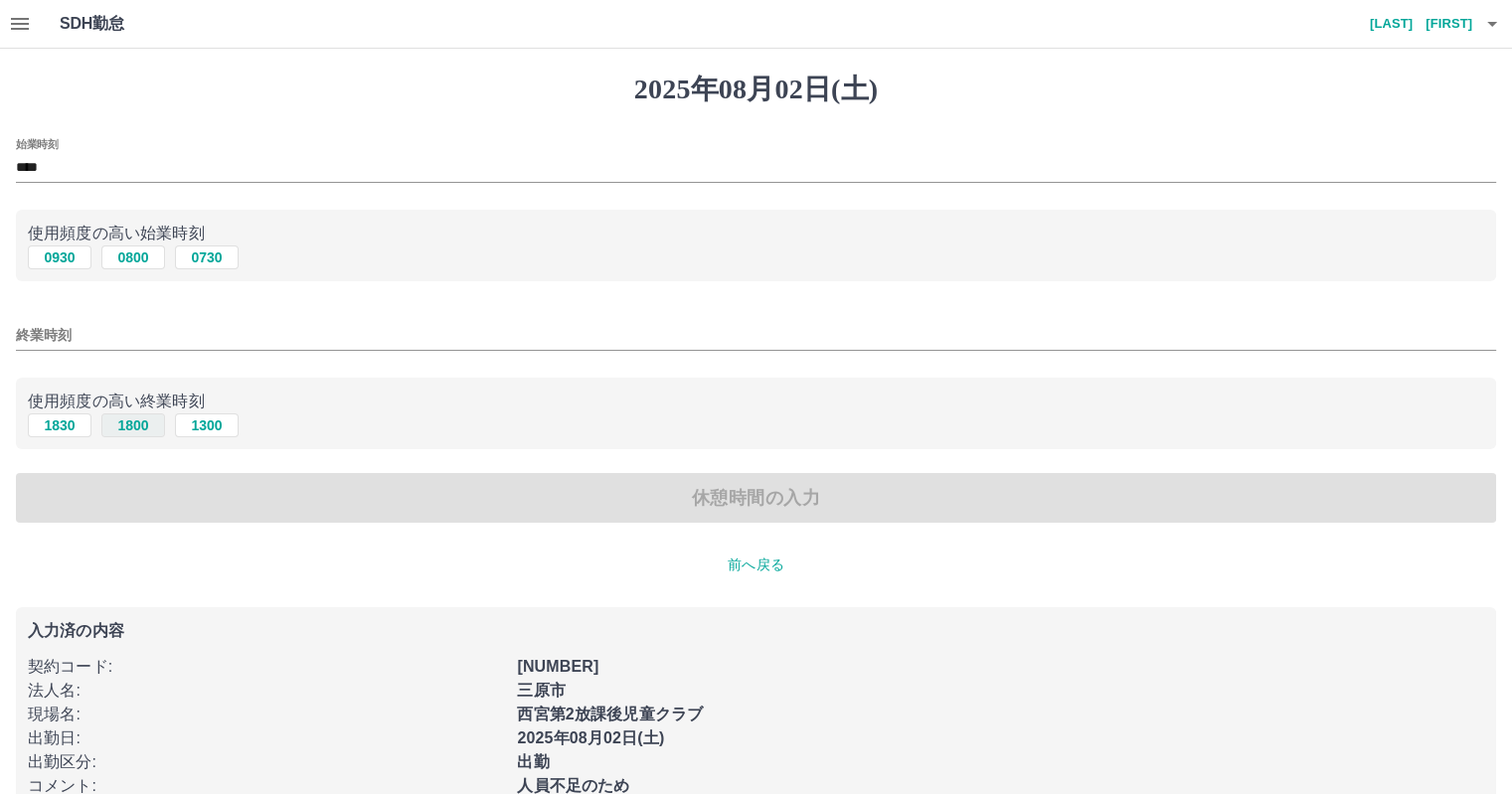 click on "1800" at bounding box center [133, 425] 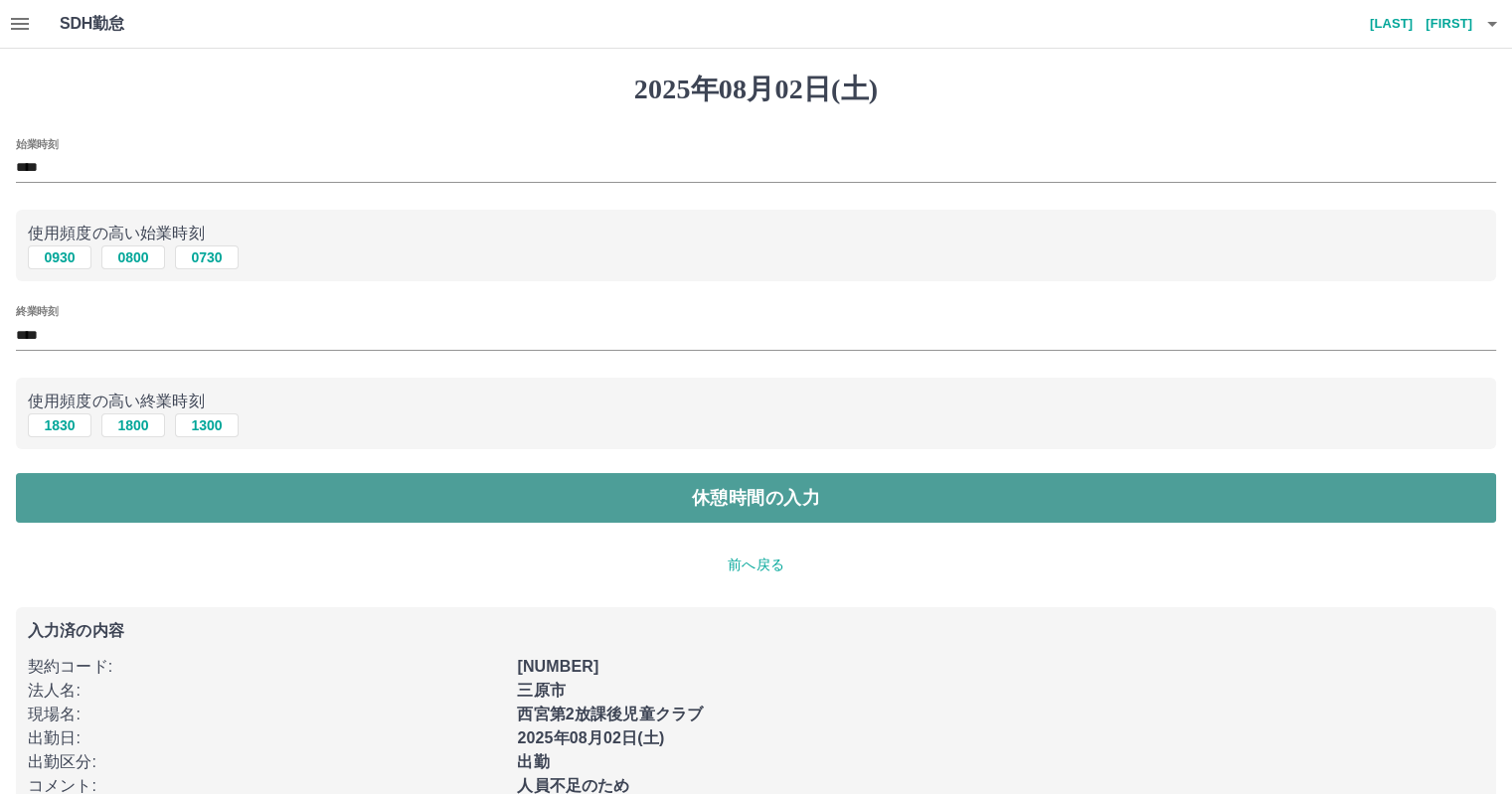 click on "休憩時間の入力" at bounding box center (756, 498) 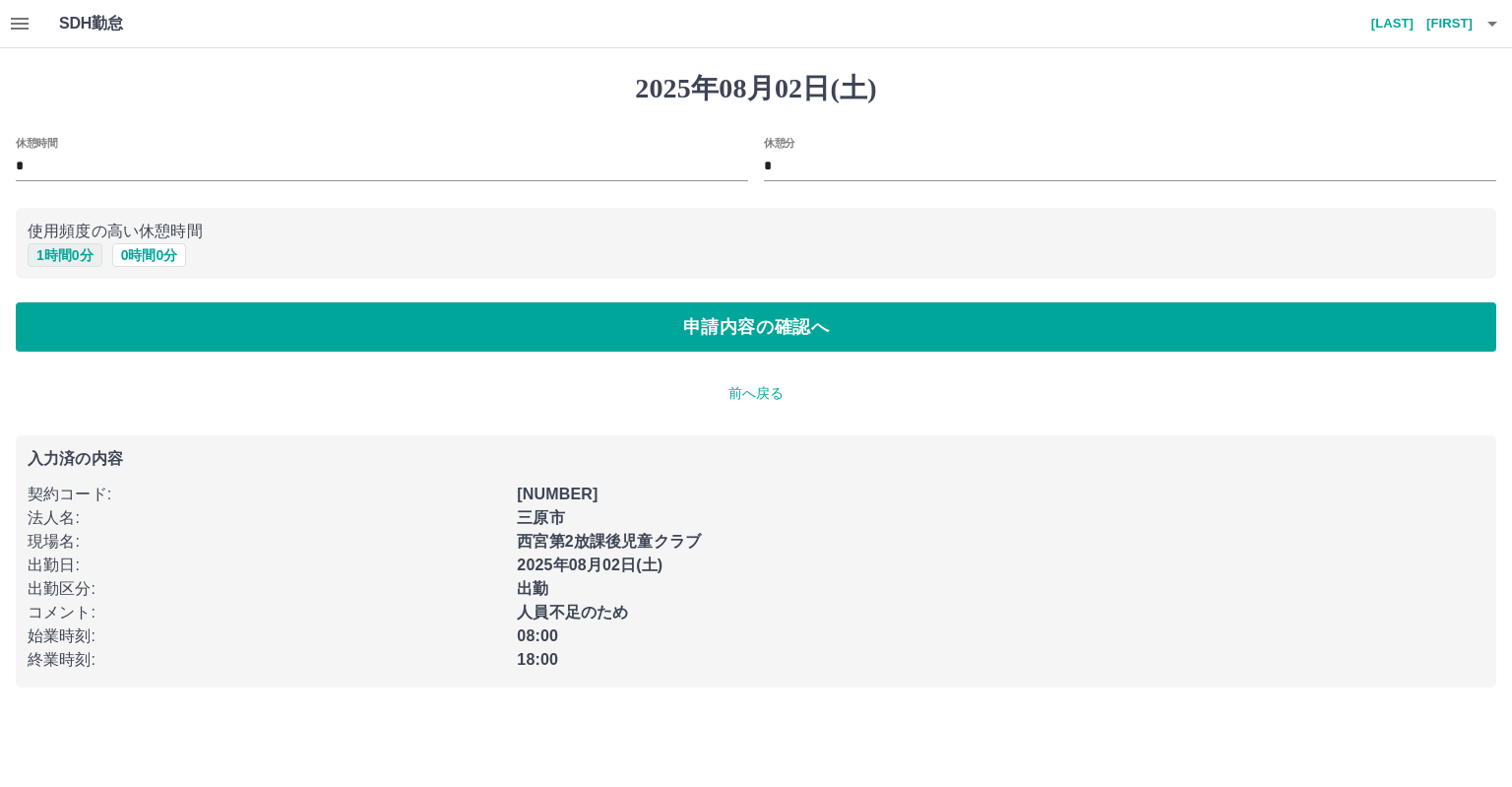 click on "1 時間 0 分" at bounding box center [65, 255] 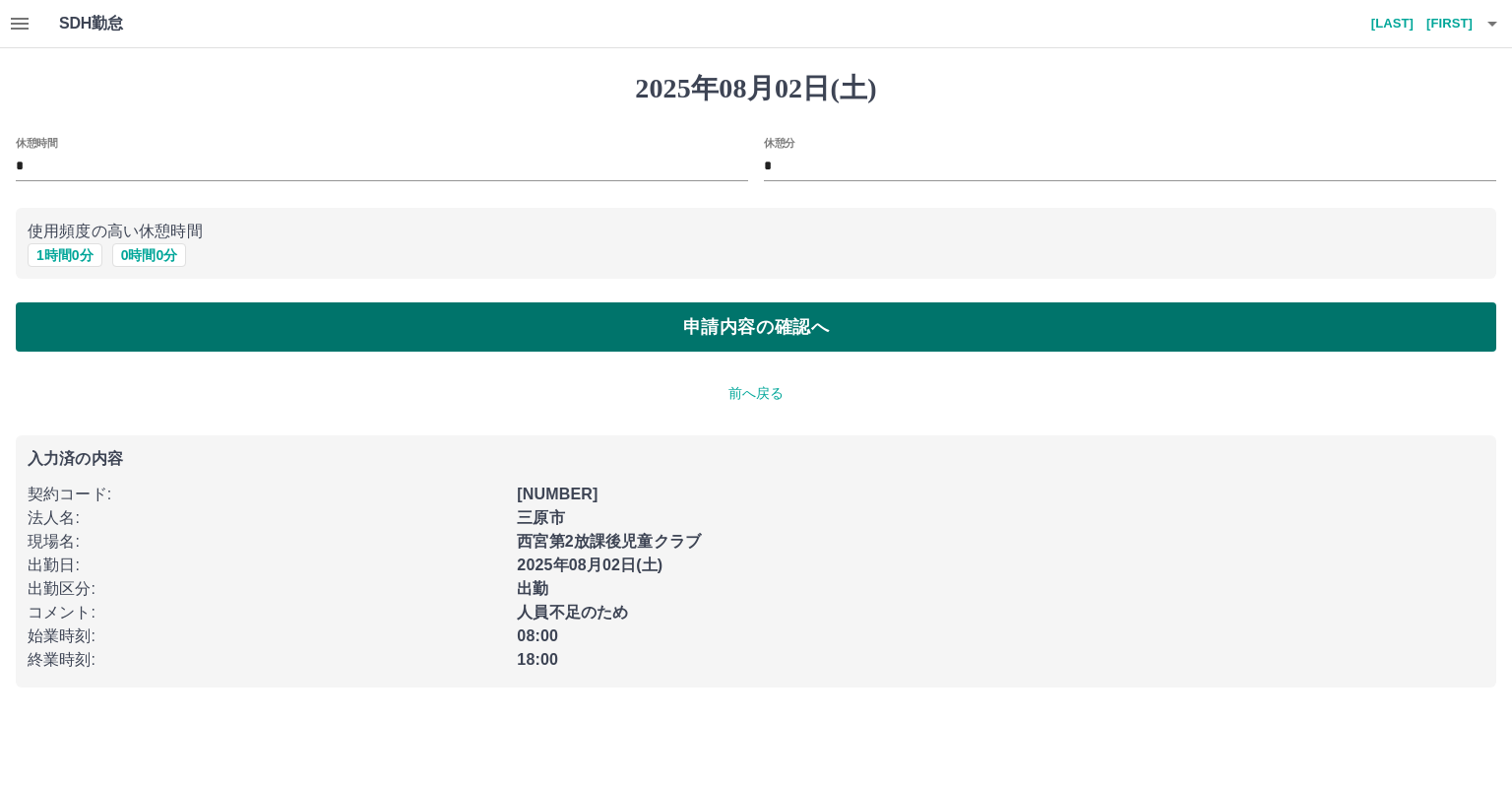 click on "申請内容の確認へ" at bounding box center (756, 327) 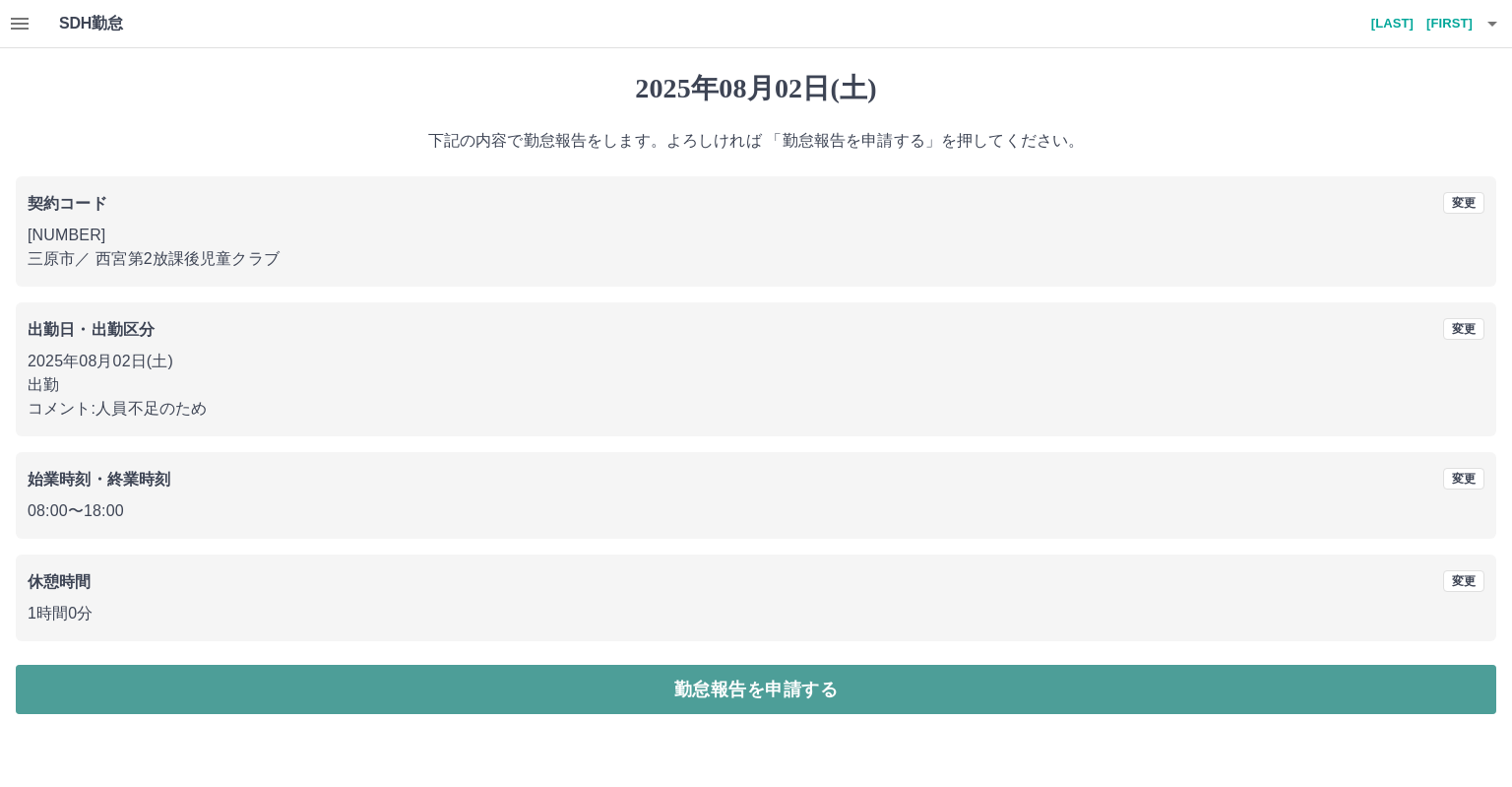 click on "勤怠報告を申請する" at bounding box center [756, 689] 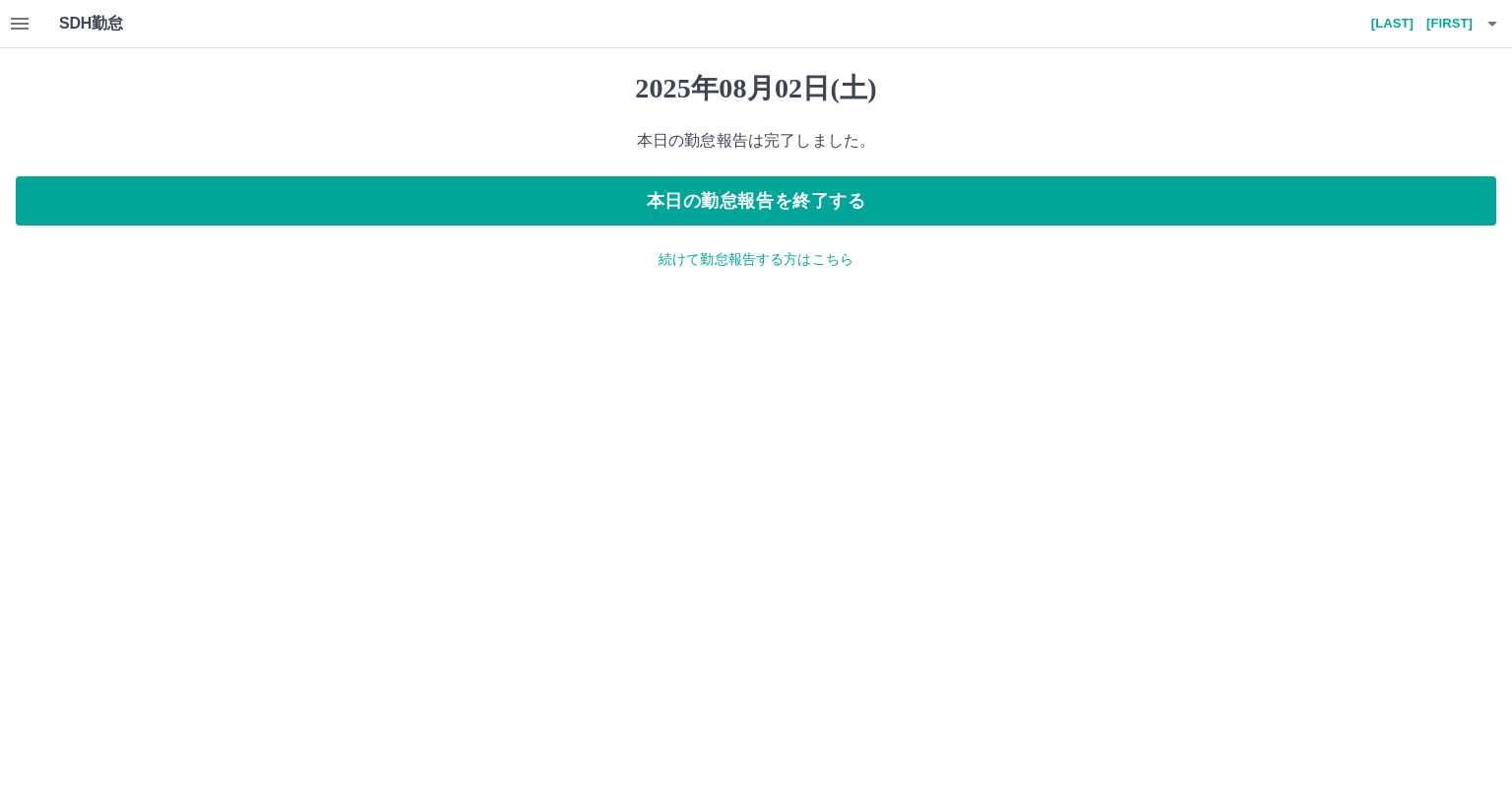 click 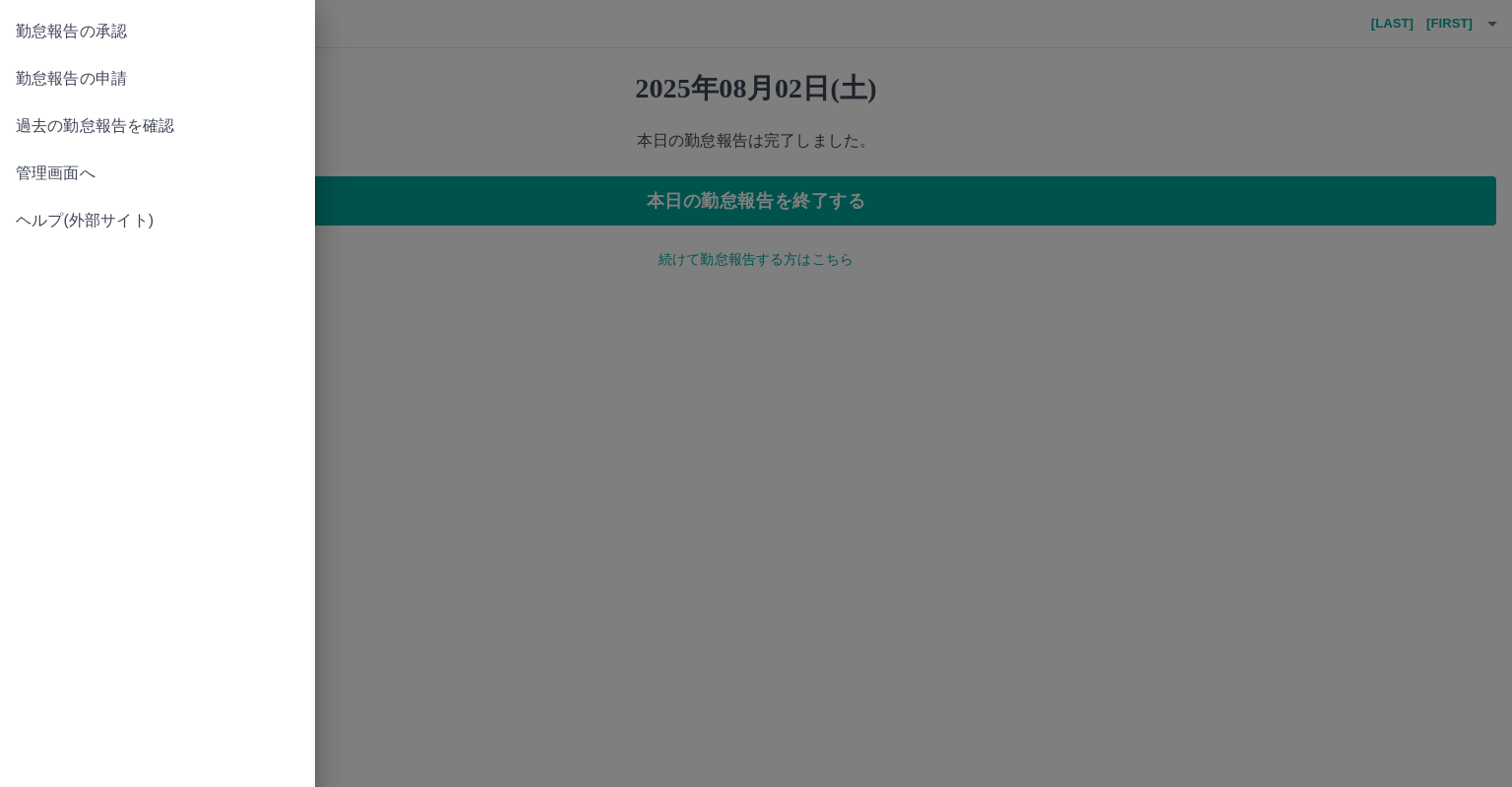 click on "管理画面へ" at bounding box center [158, 173] 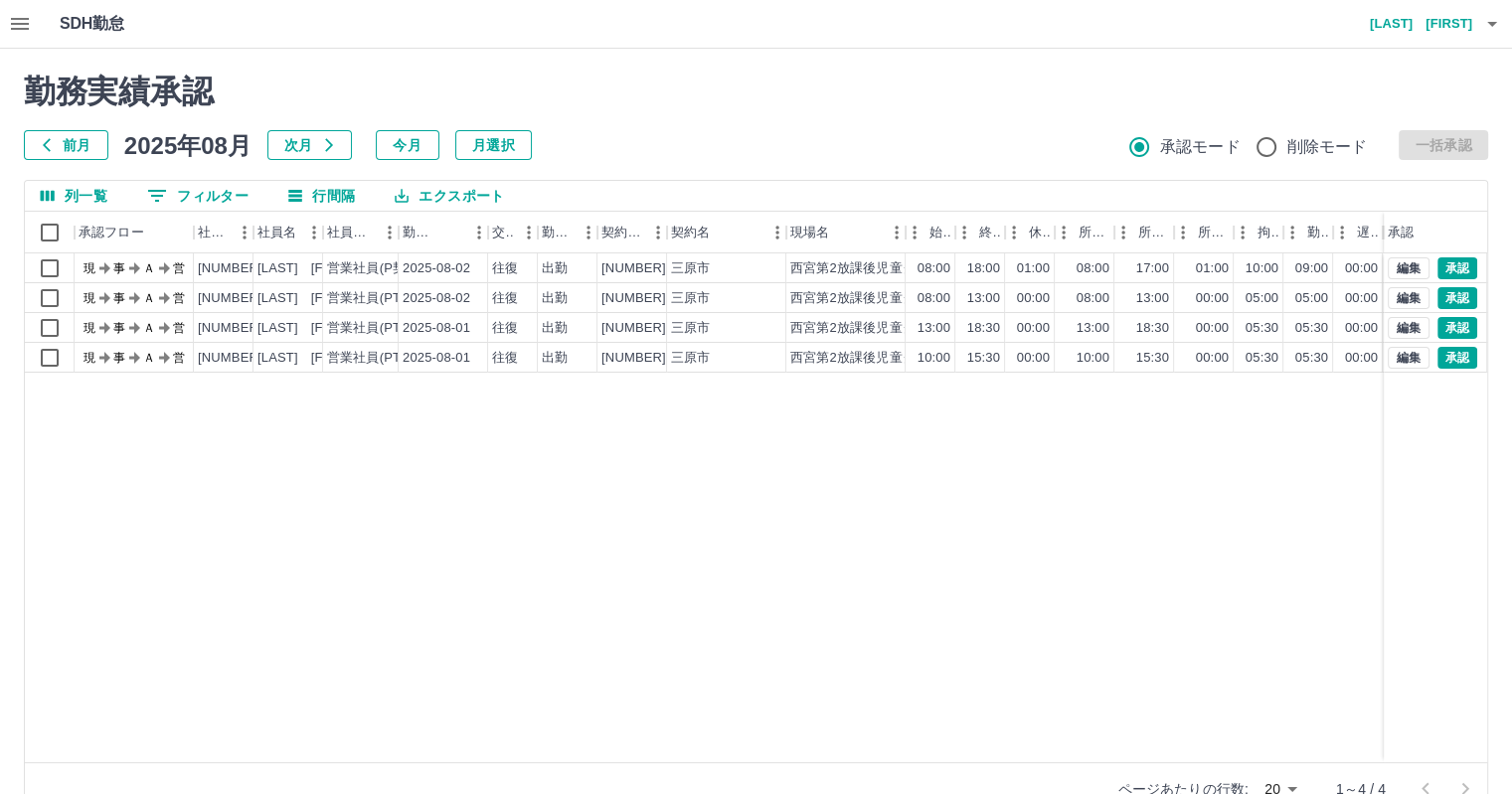 click on "前月" at bounding box center [66, 145] 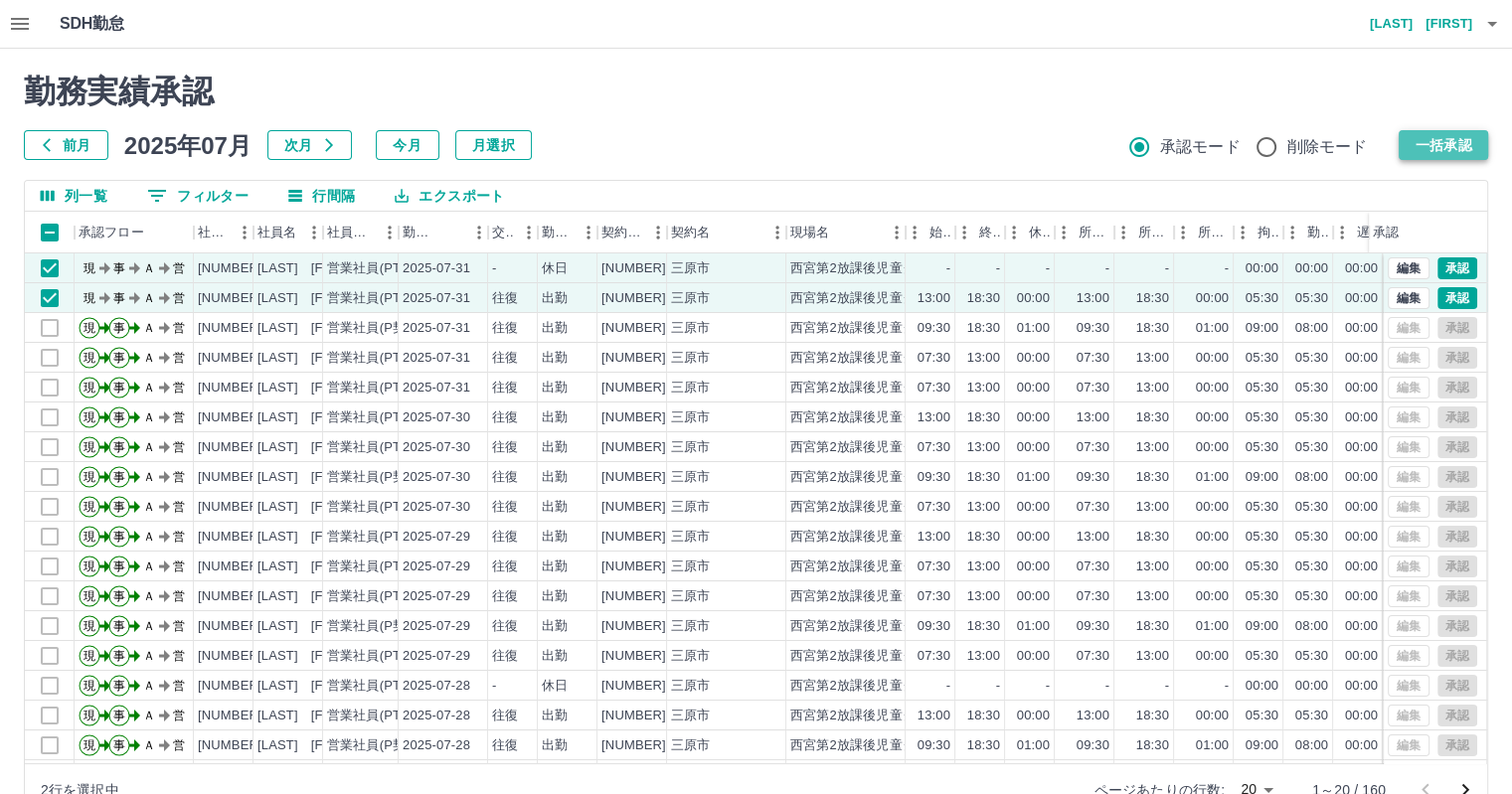 click on "一括承認" at bounding box center (1443, 145) 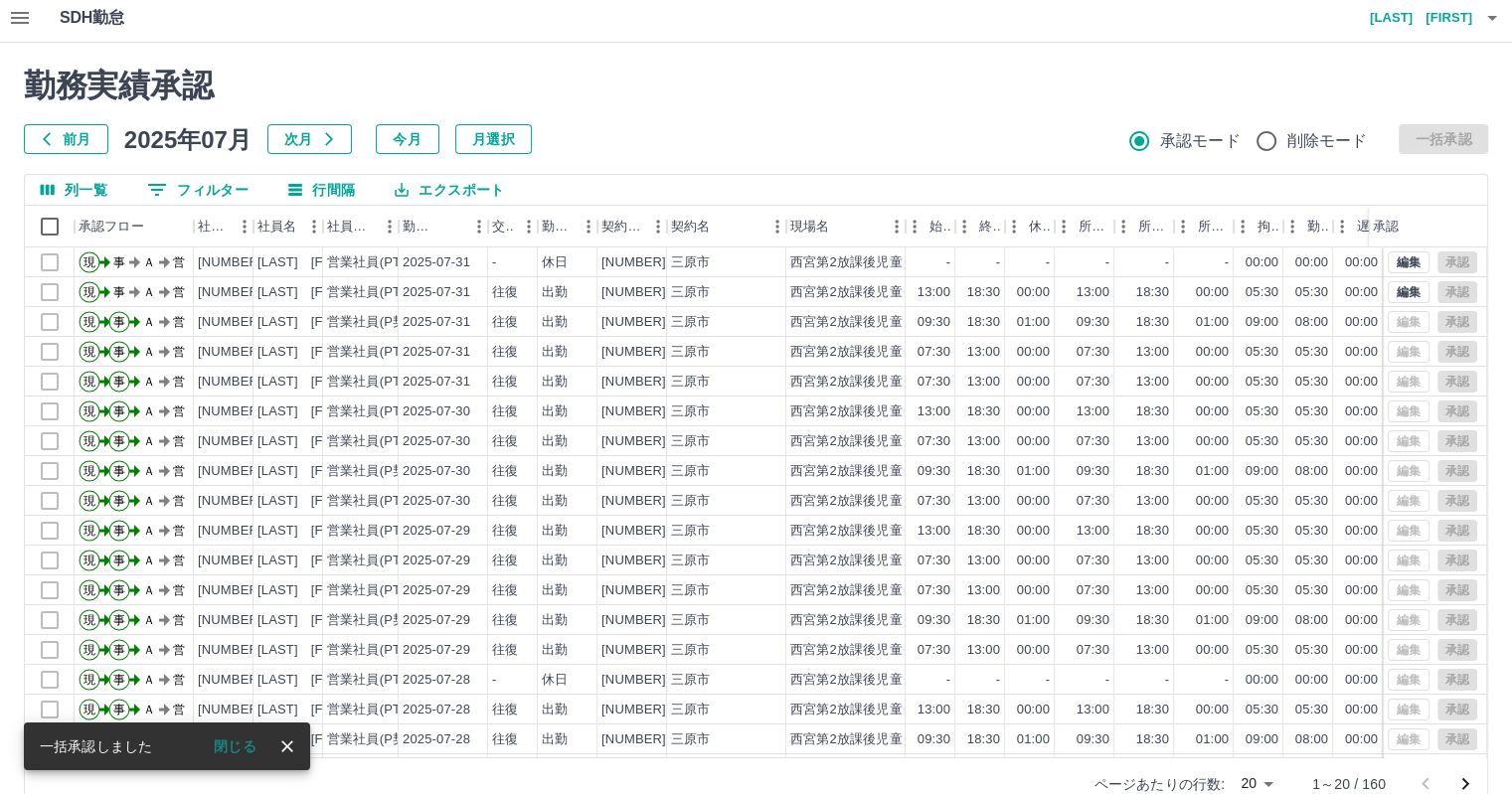 scroll, scrollTop: 46, scrollLeft: 0, axis: vertical 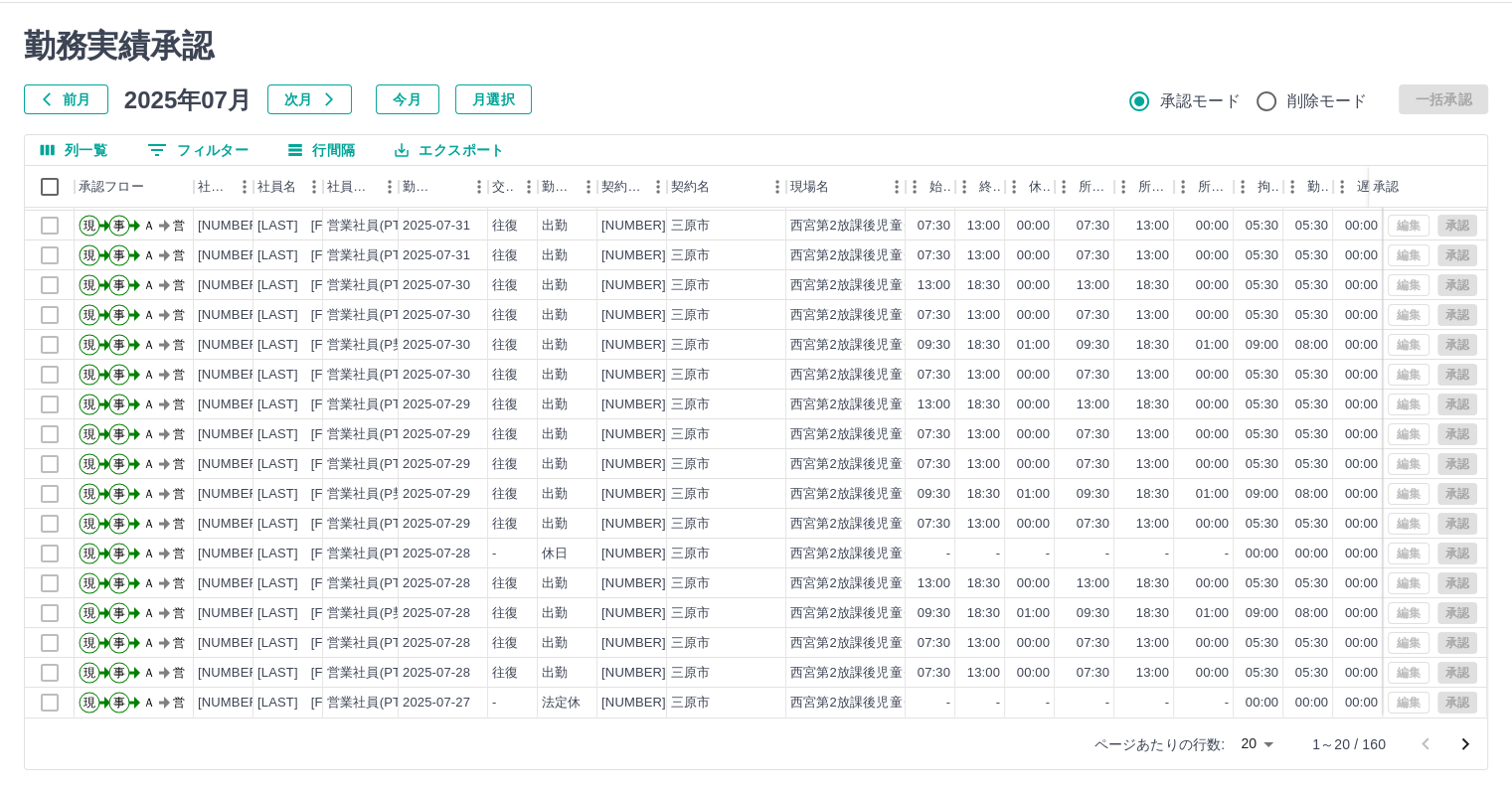 click 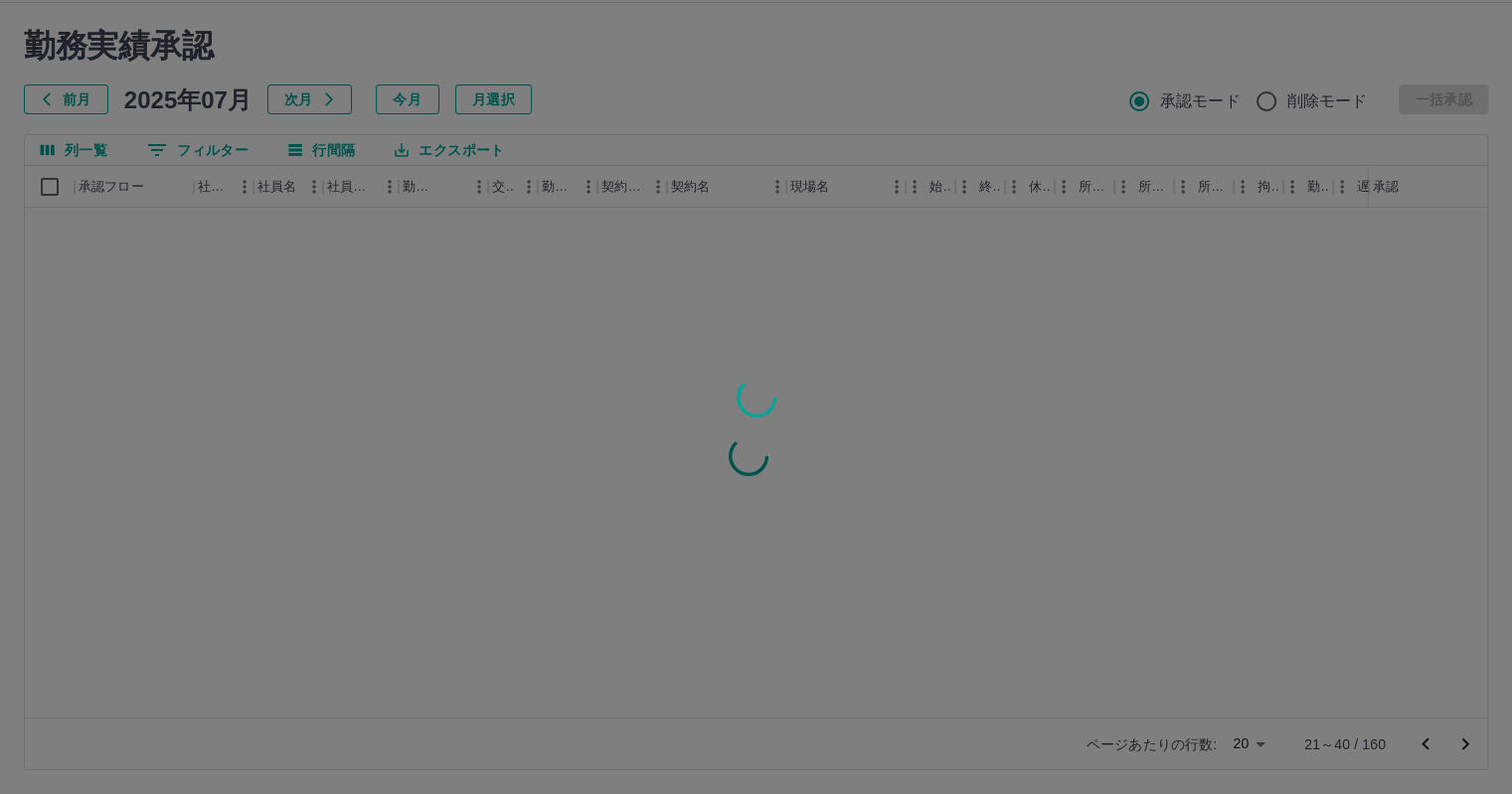 scroll, scrollTop: 0, scrollLeft: 0, axis: both 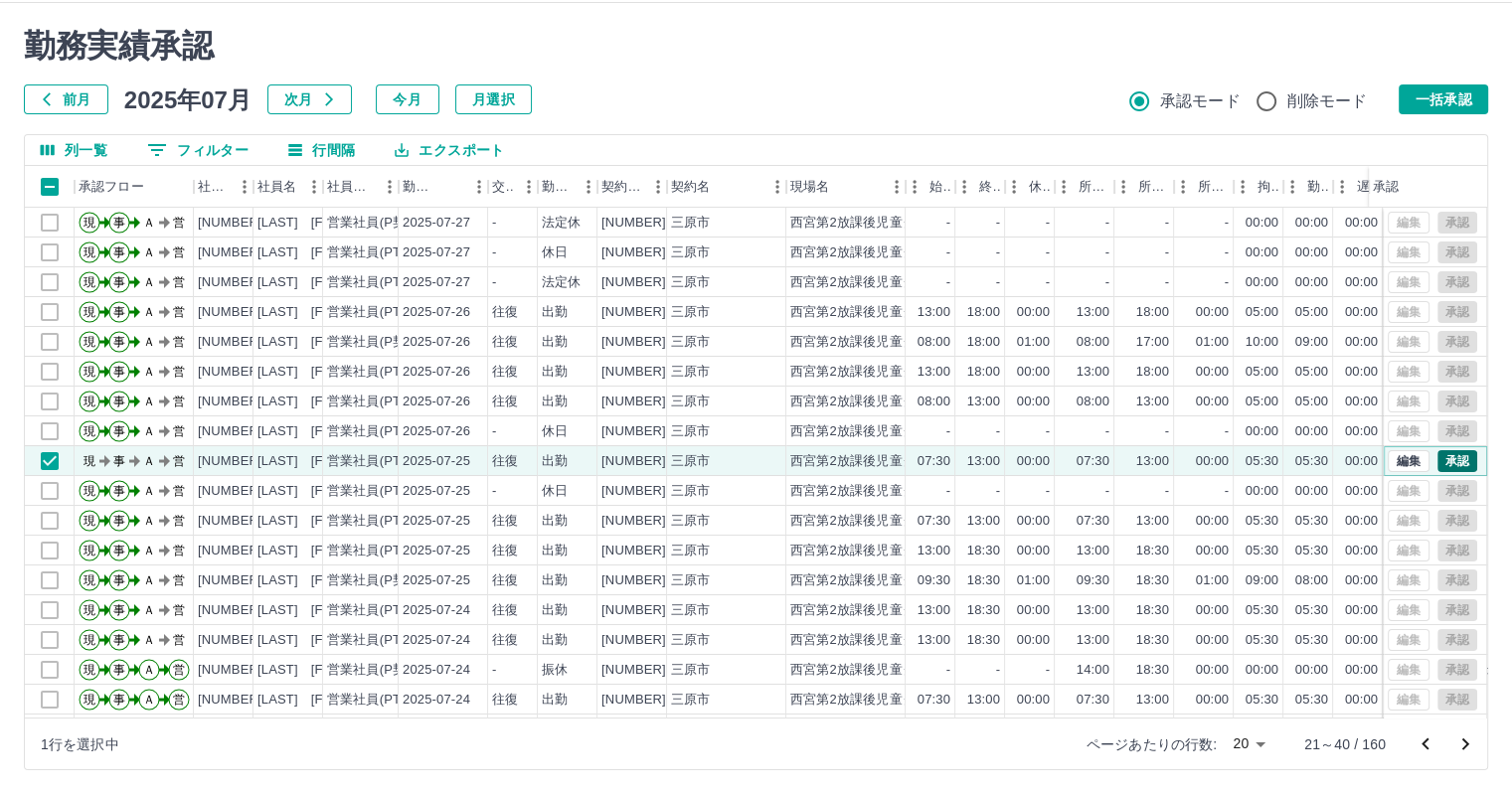 click on "承認" at bounding box center (1457, 461) 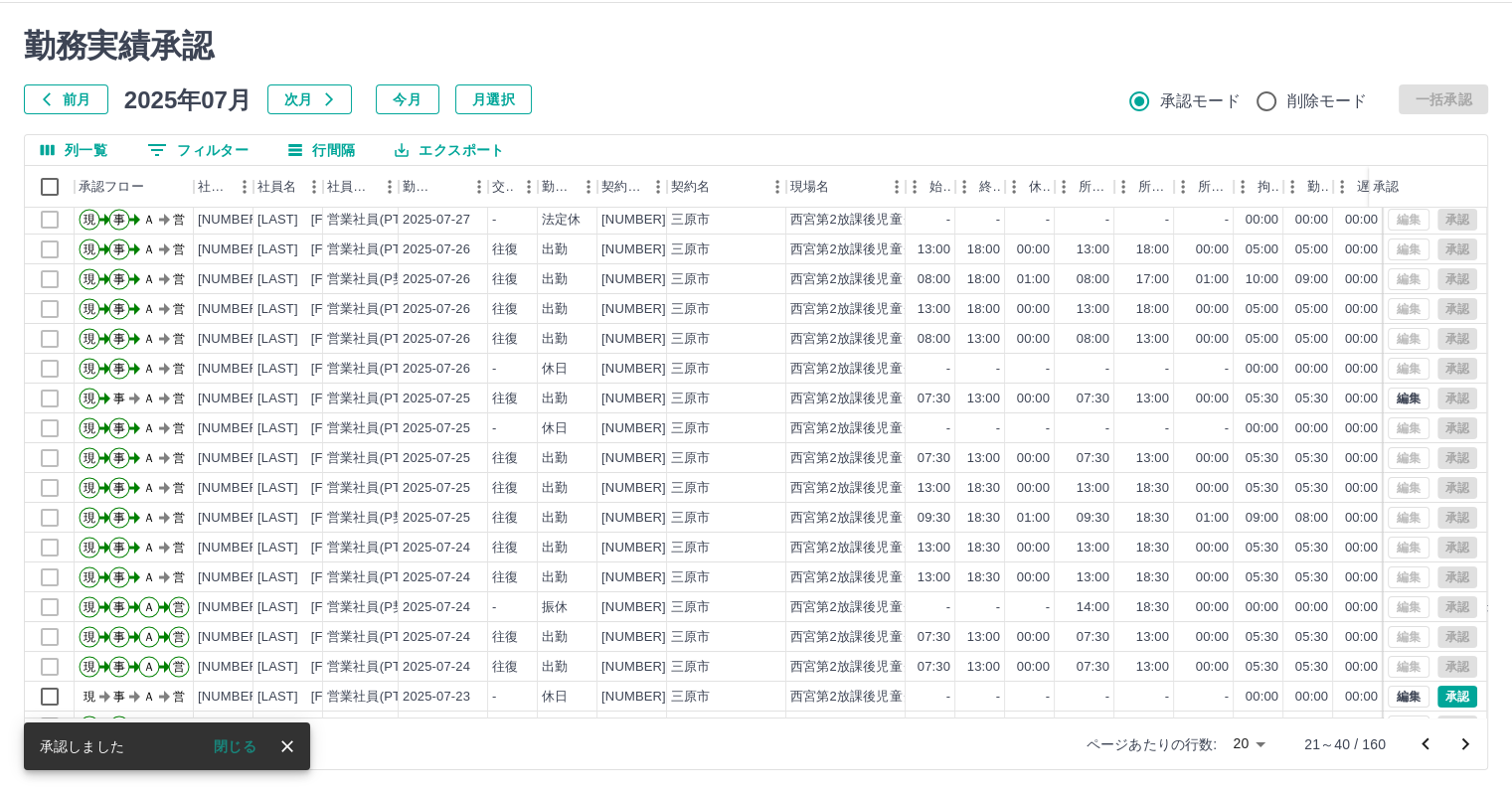 scroll, scrollTop: 100, scrollLeft: 0, axis: vertical 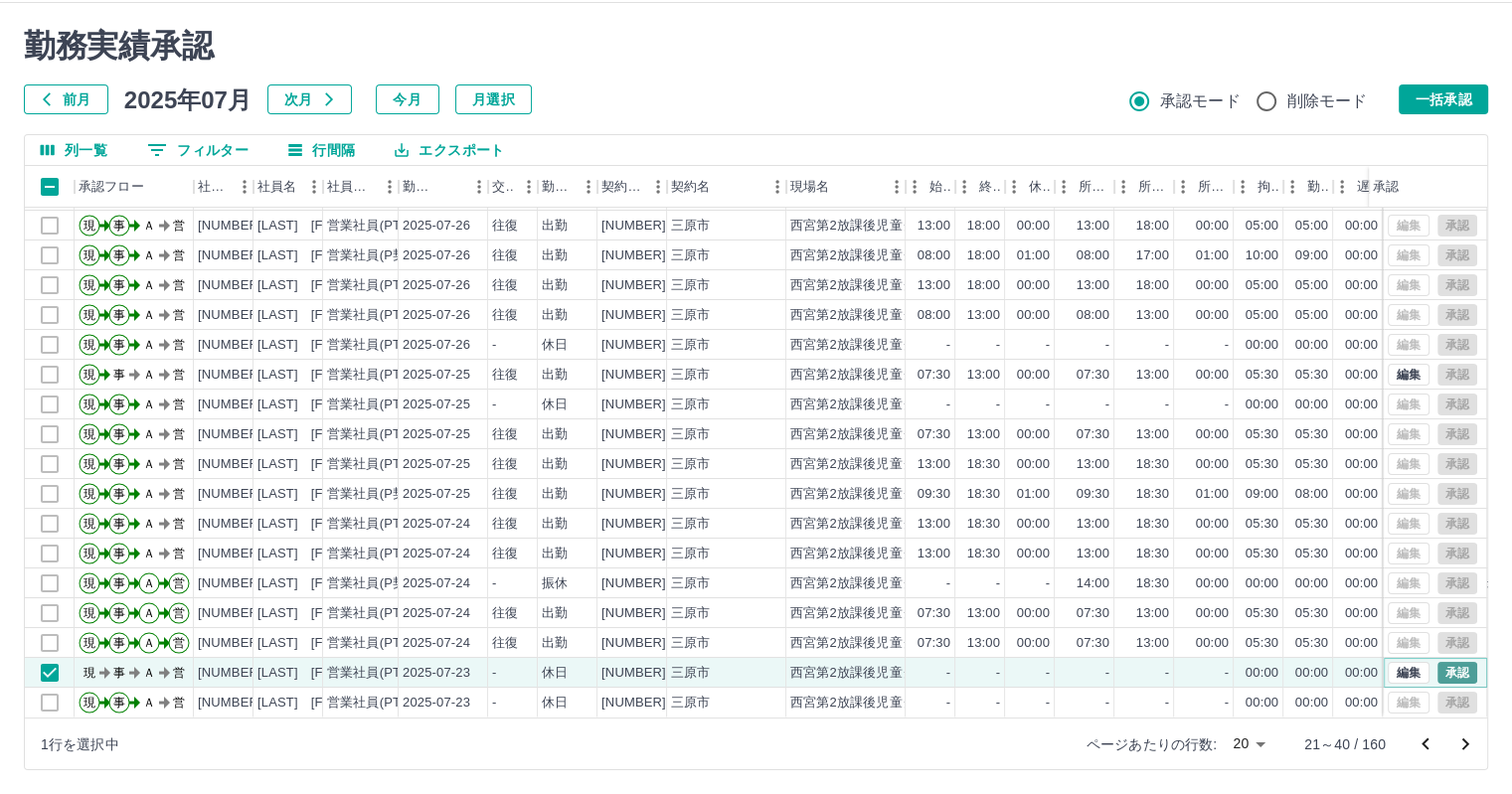 click on "承認" at bounding box center [1457, 673] 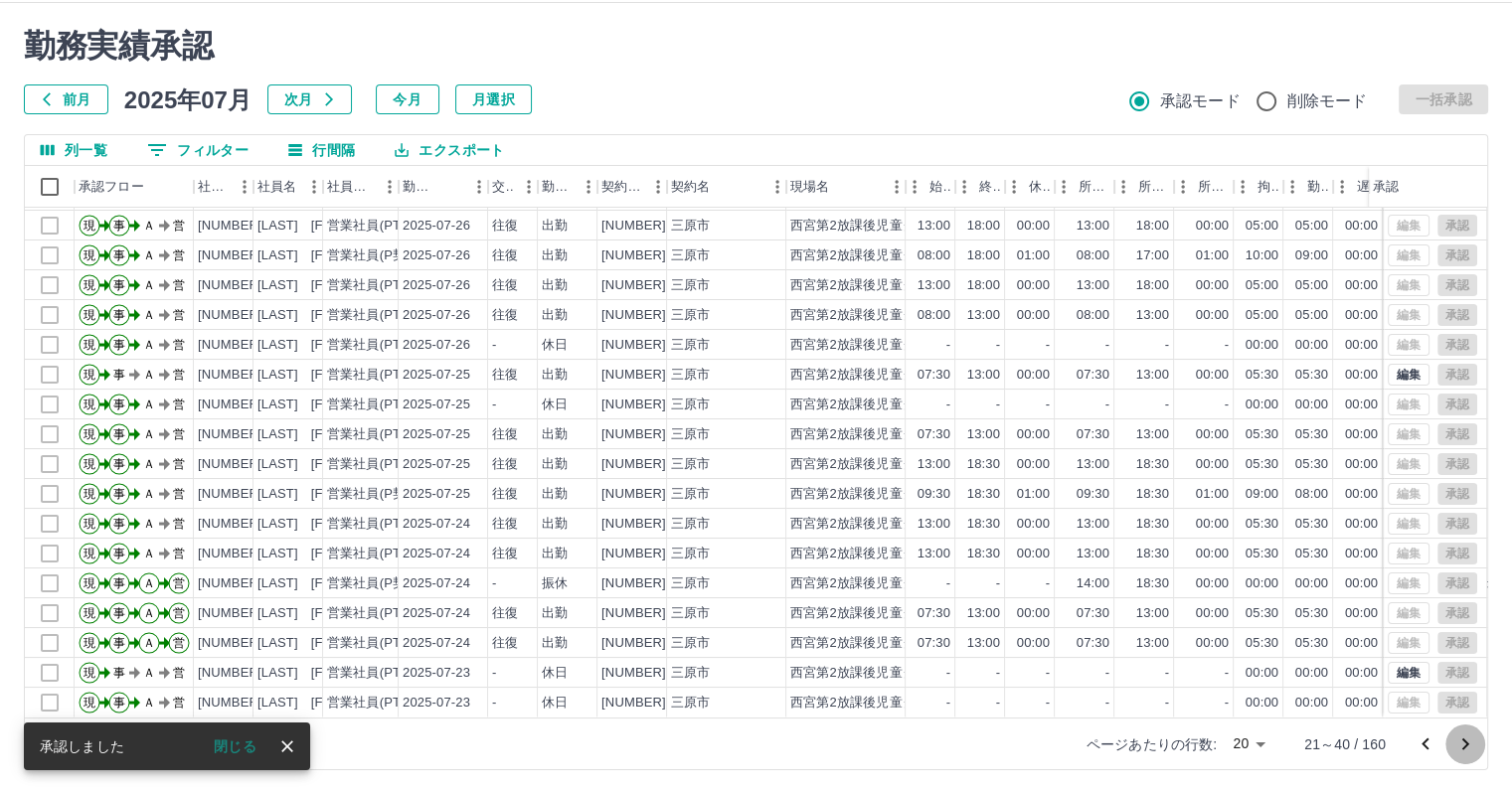 click 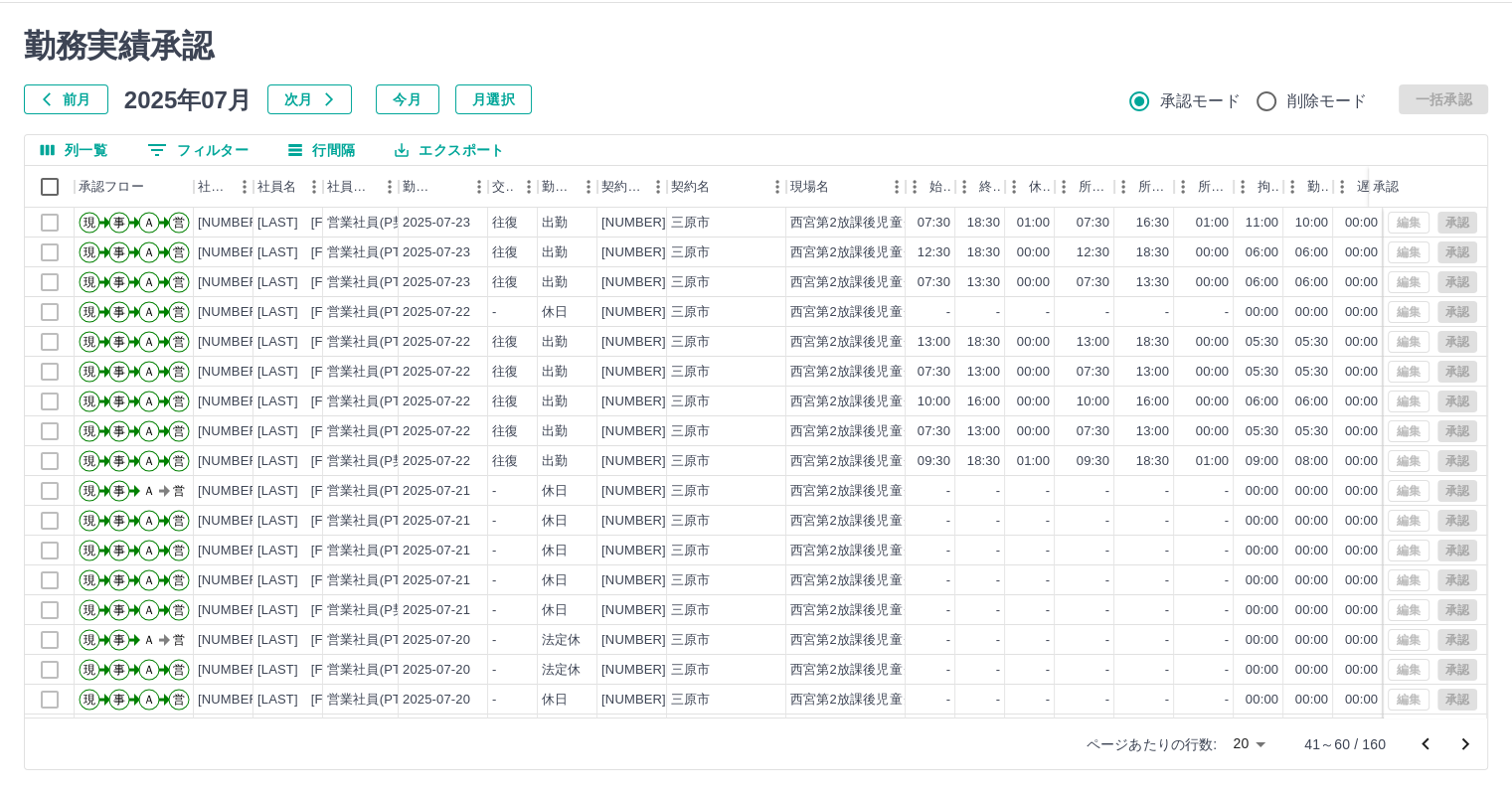 scroll, scrollTop: 100, scrollLeft: 0, axis: vertical 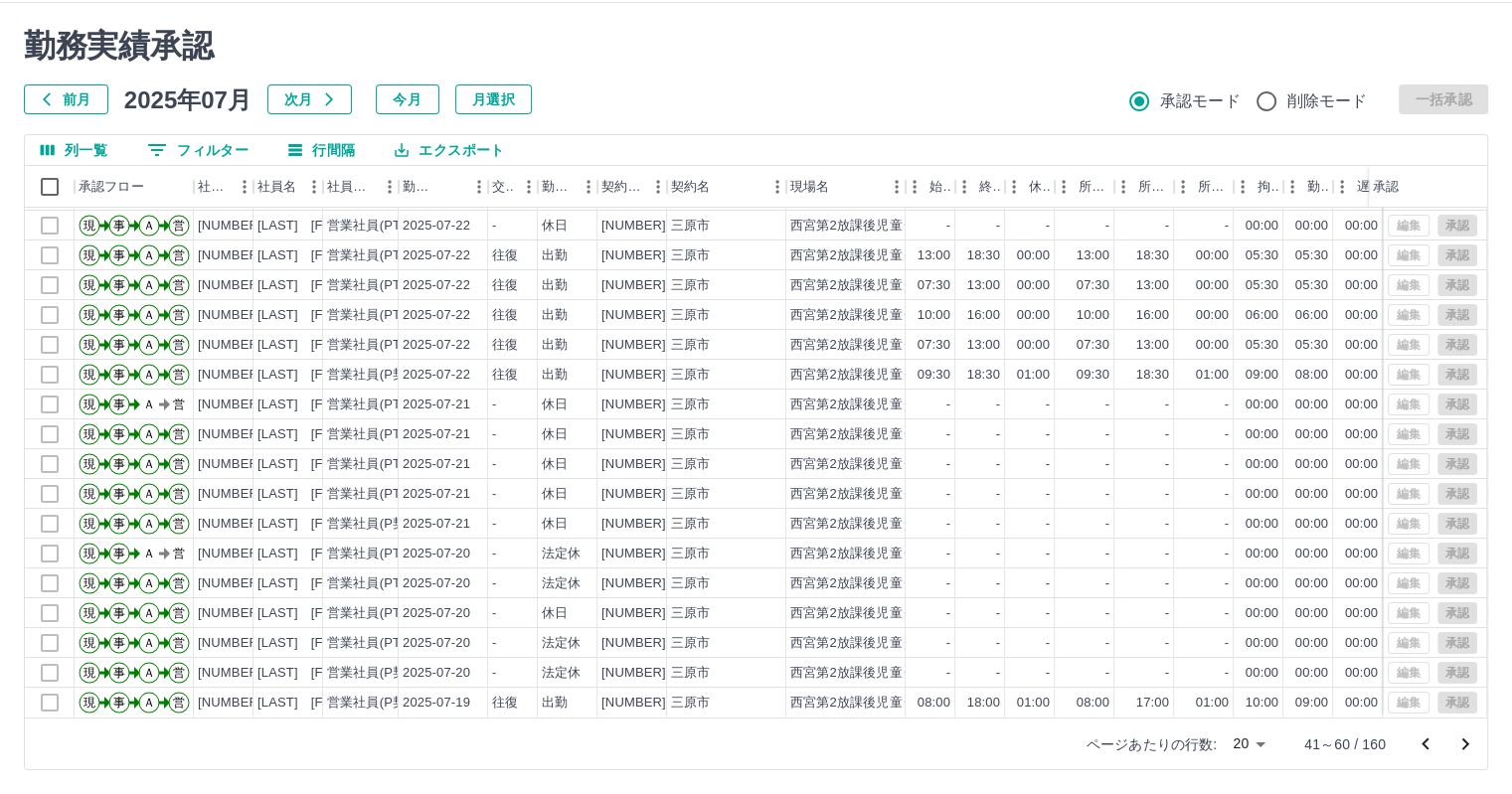 click 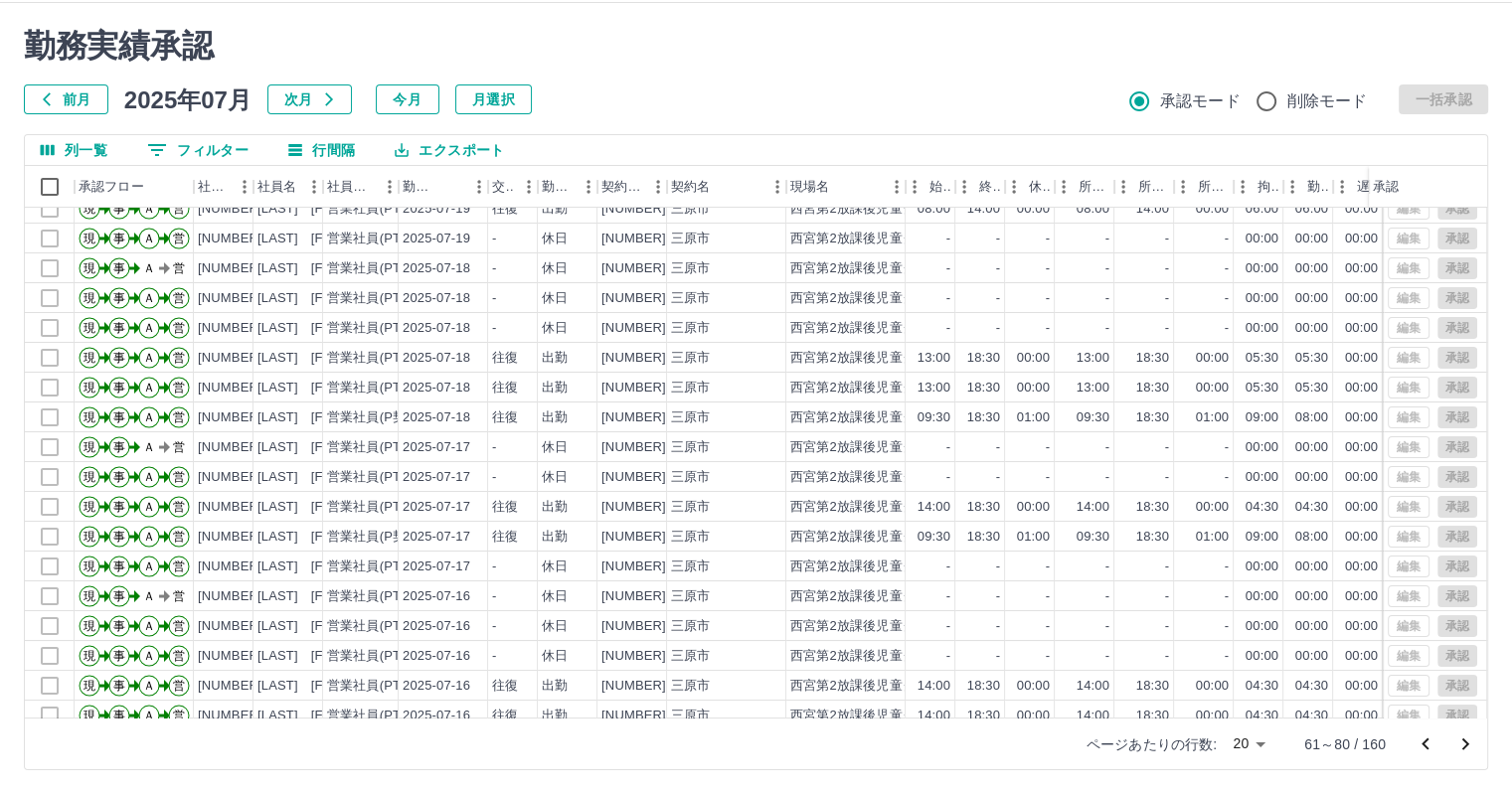 scroll, scrollTop: 0, scrollLeft: 0, axis: both 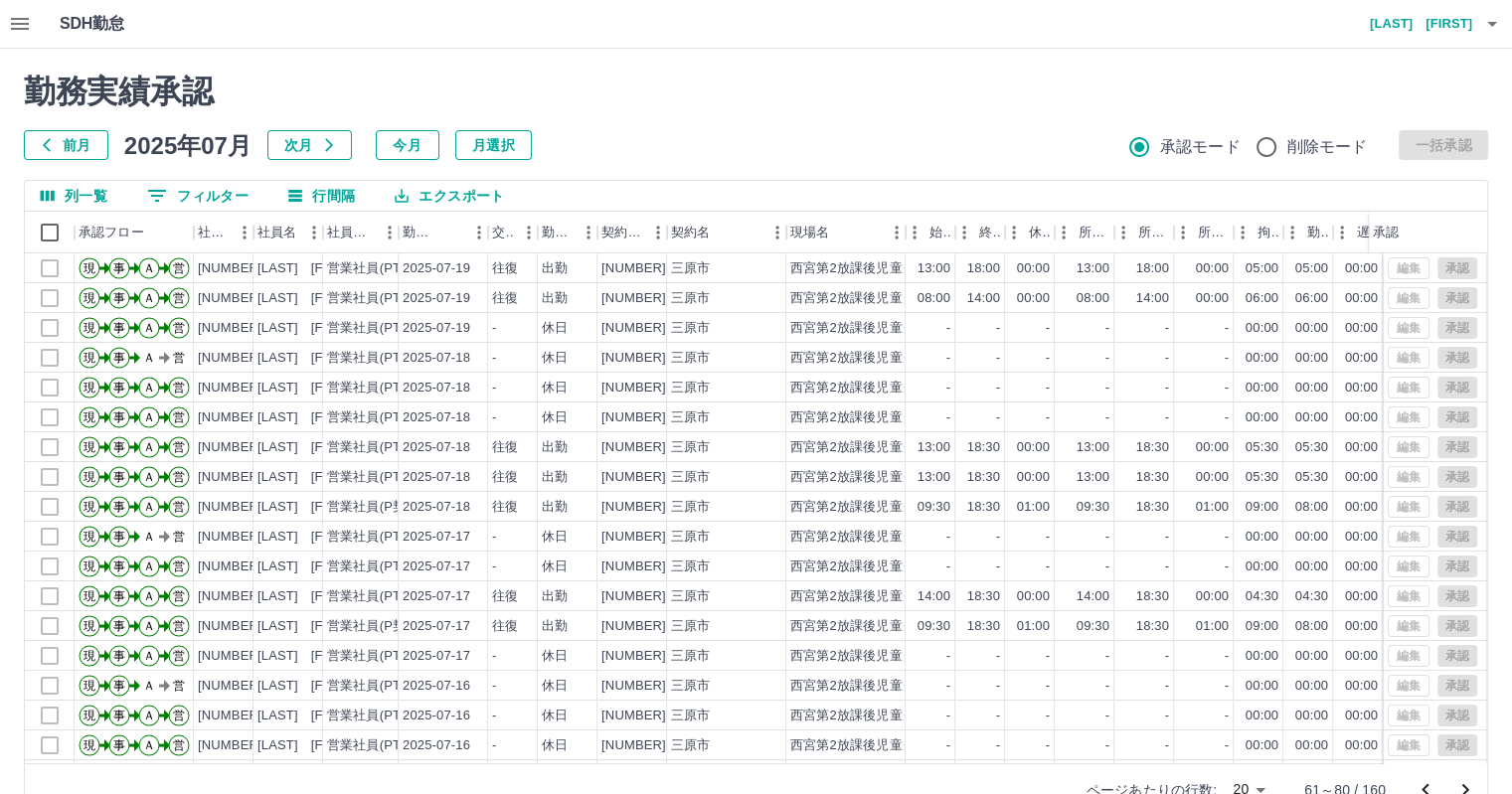 click on "今月" at bounding box center [408, 145] 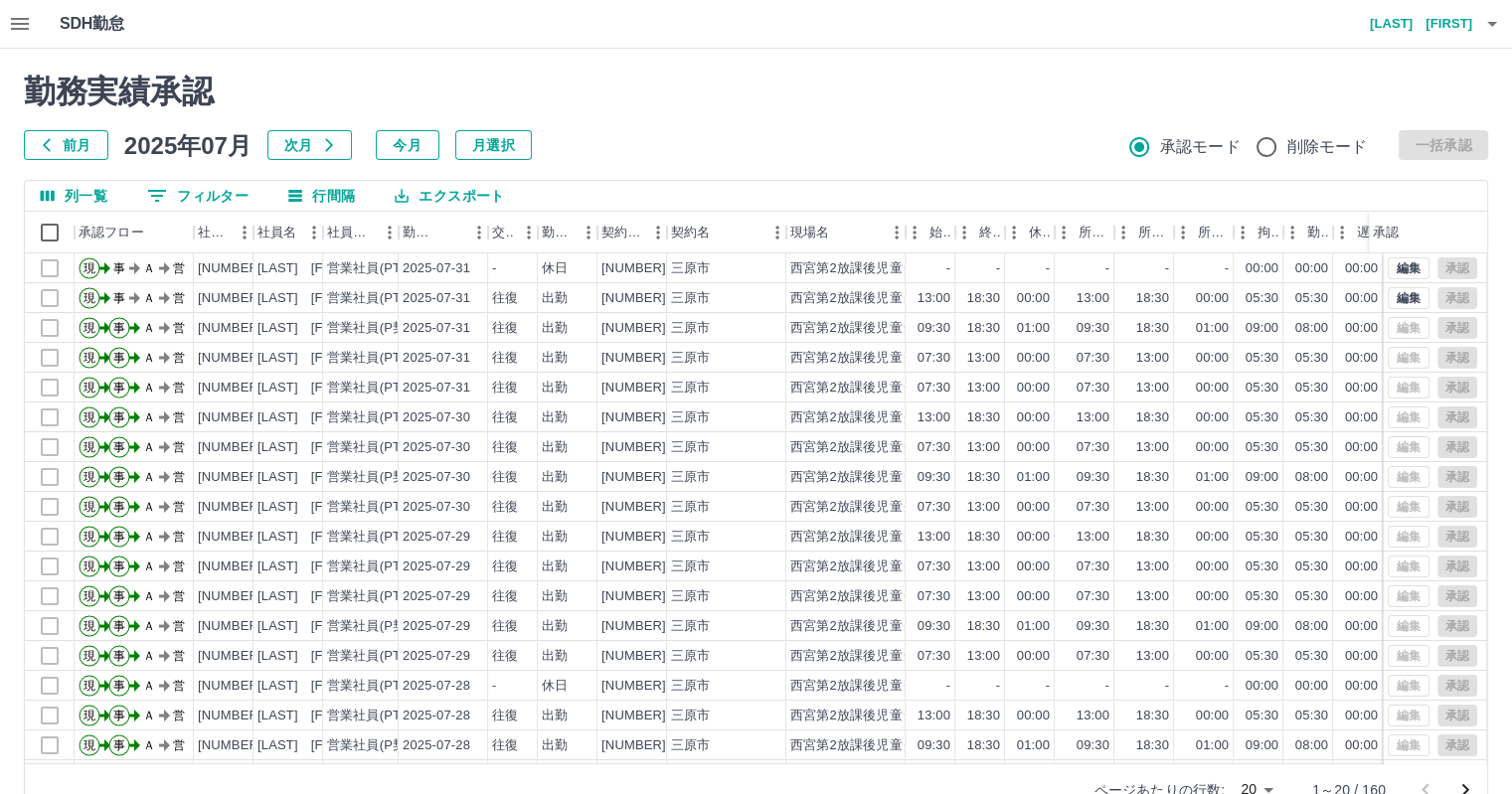 click at bounding box center [20, 24] 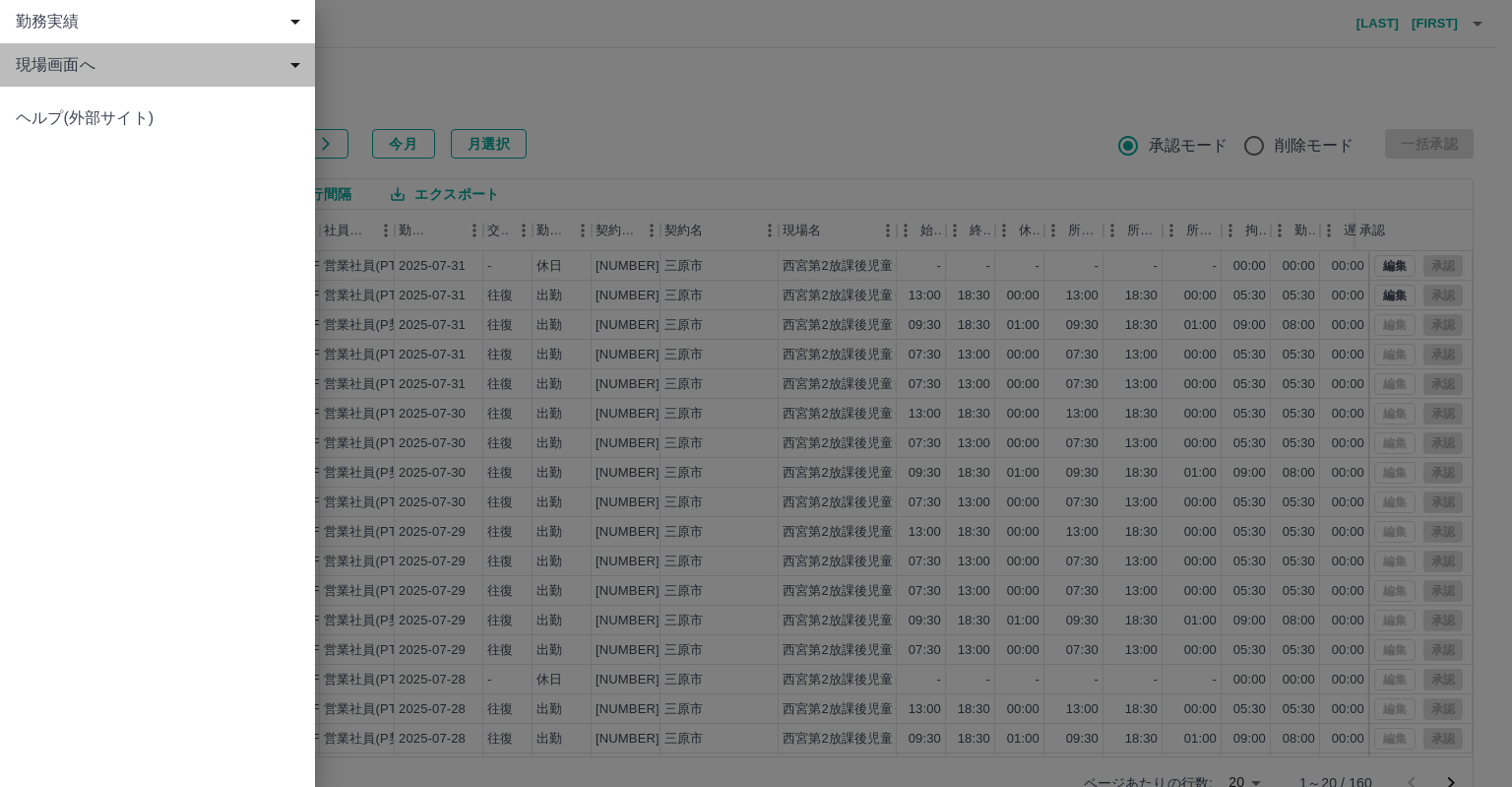 click on "現場画面へ" at bounding box center [161, 65] 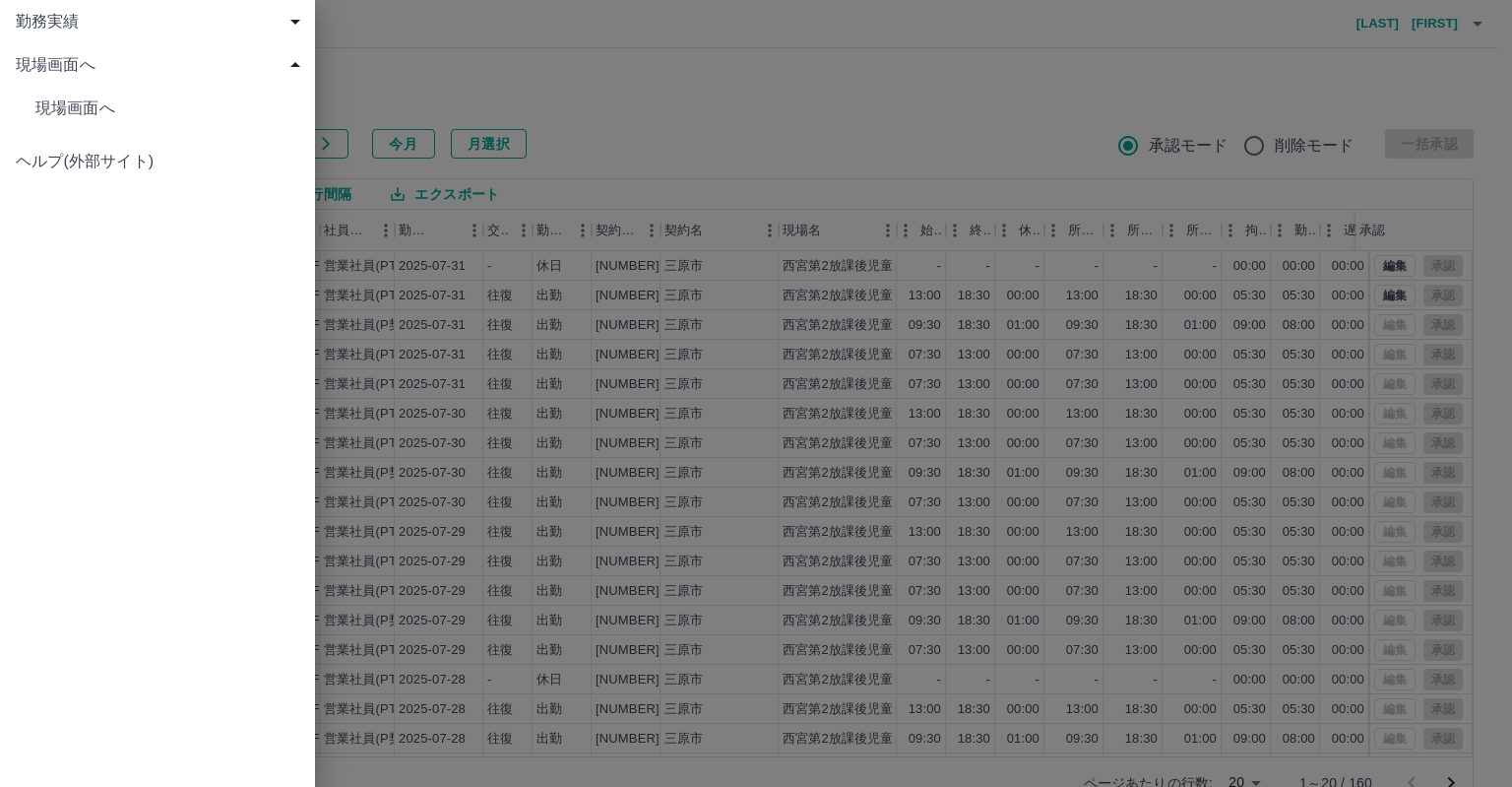 click on "現場画面へ" at bounding box center [167, 108] 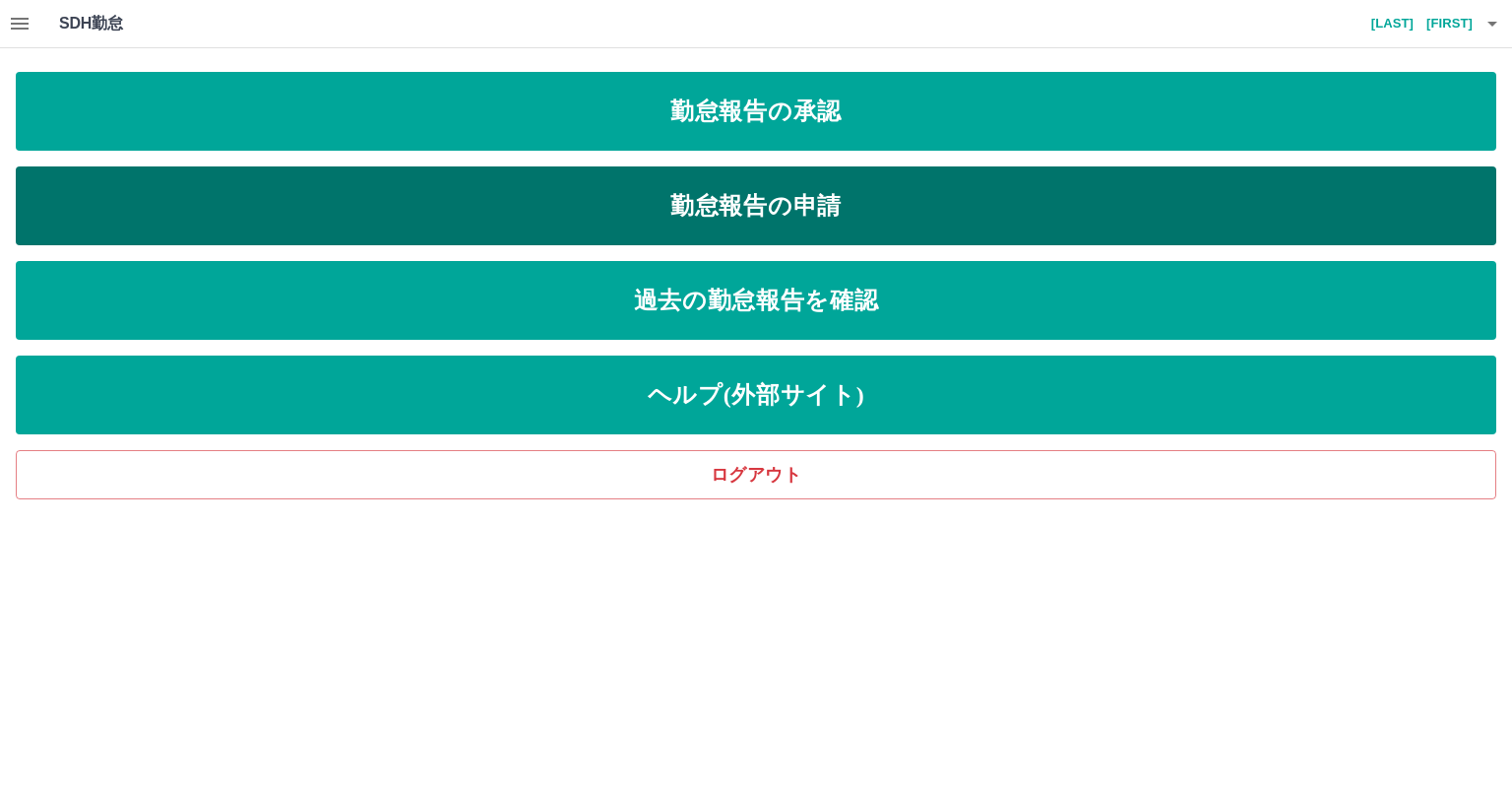 click on "勤怠報告の申請" at bounding box center (756, 206) 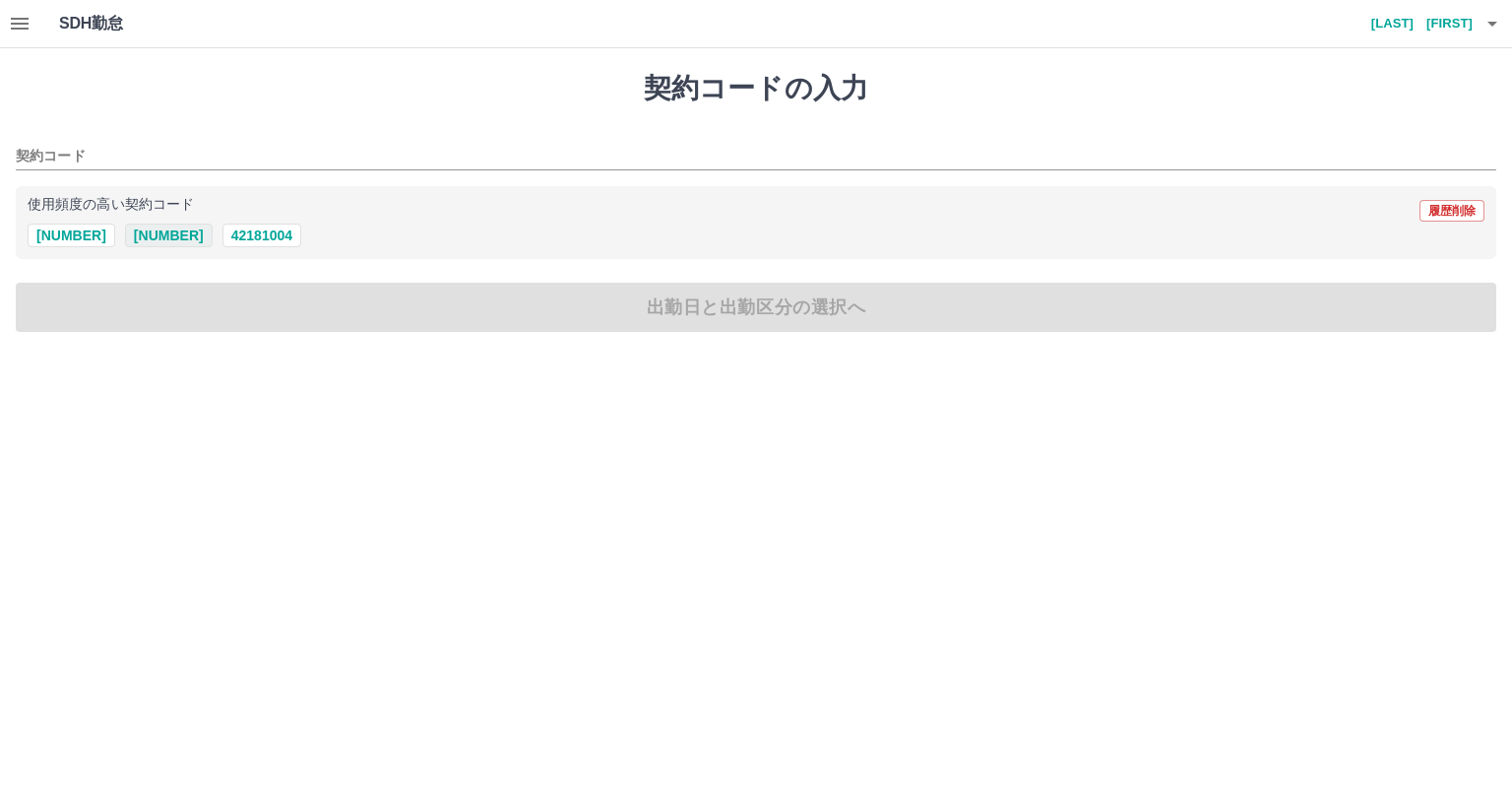 click on "[NUMBER]" at bounding box center [168, 235] 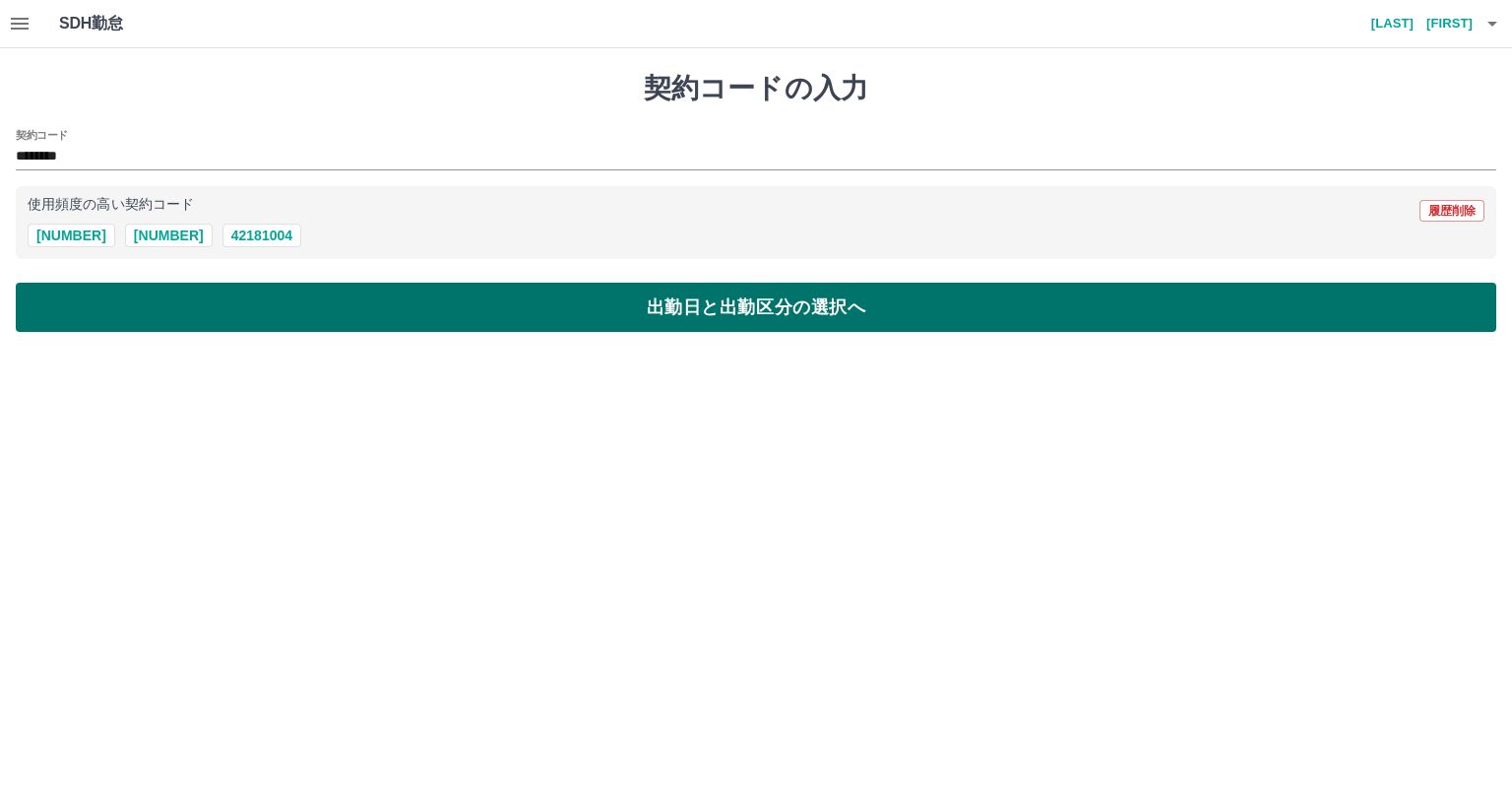 click on "出勤日と出勤区分の選択へ" at bounding box center [756, 307] 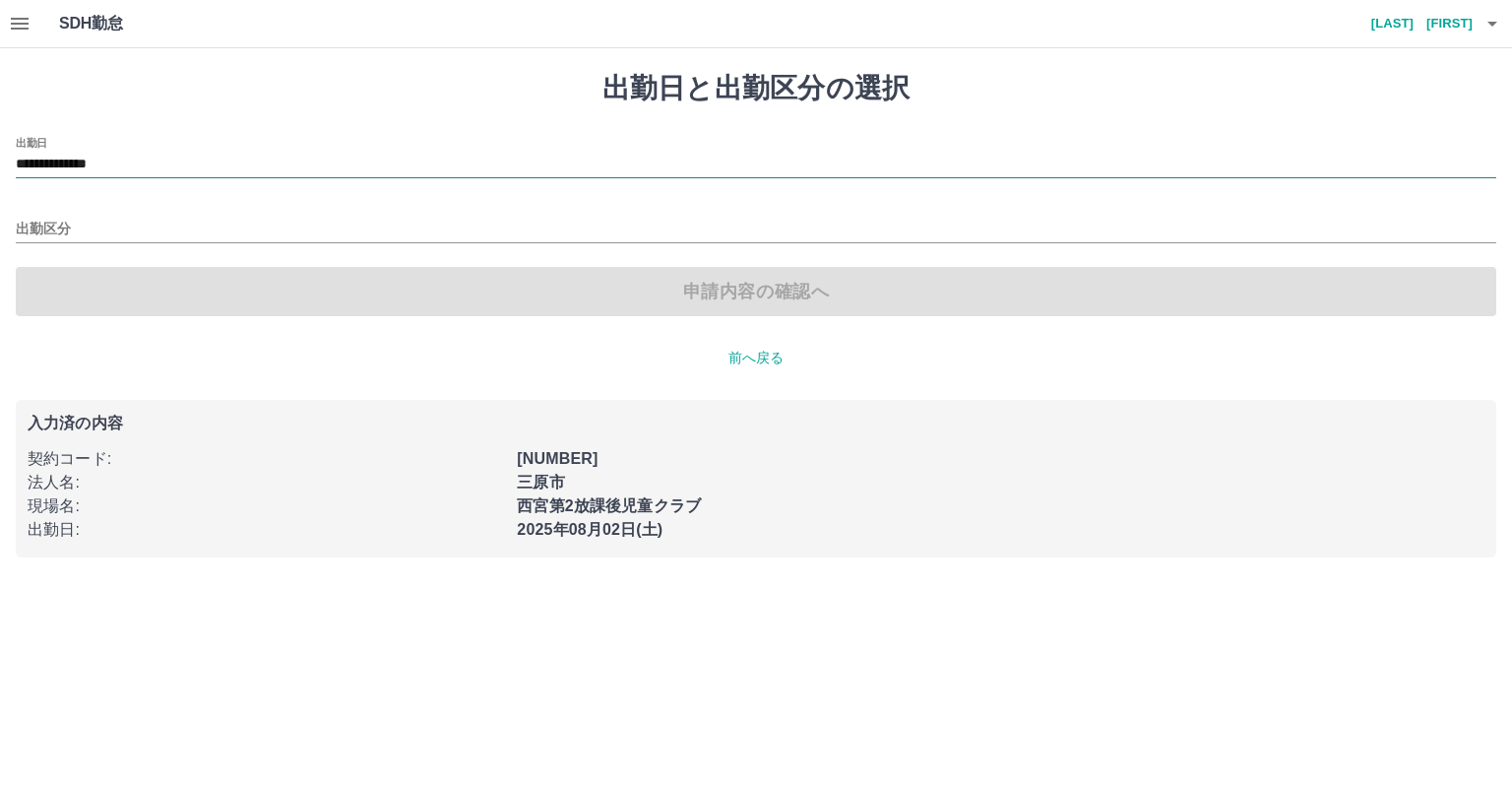 click on "**********" at bounding box center [756, 164] 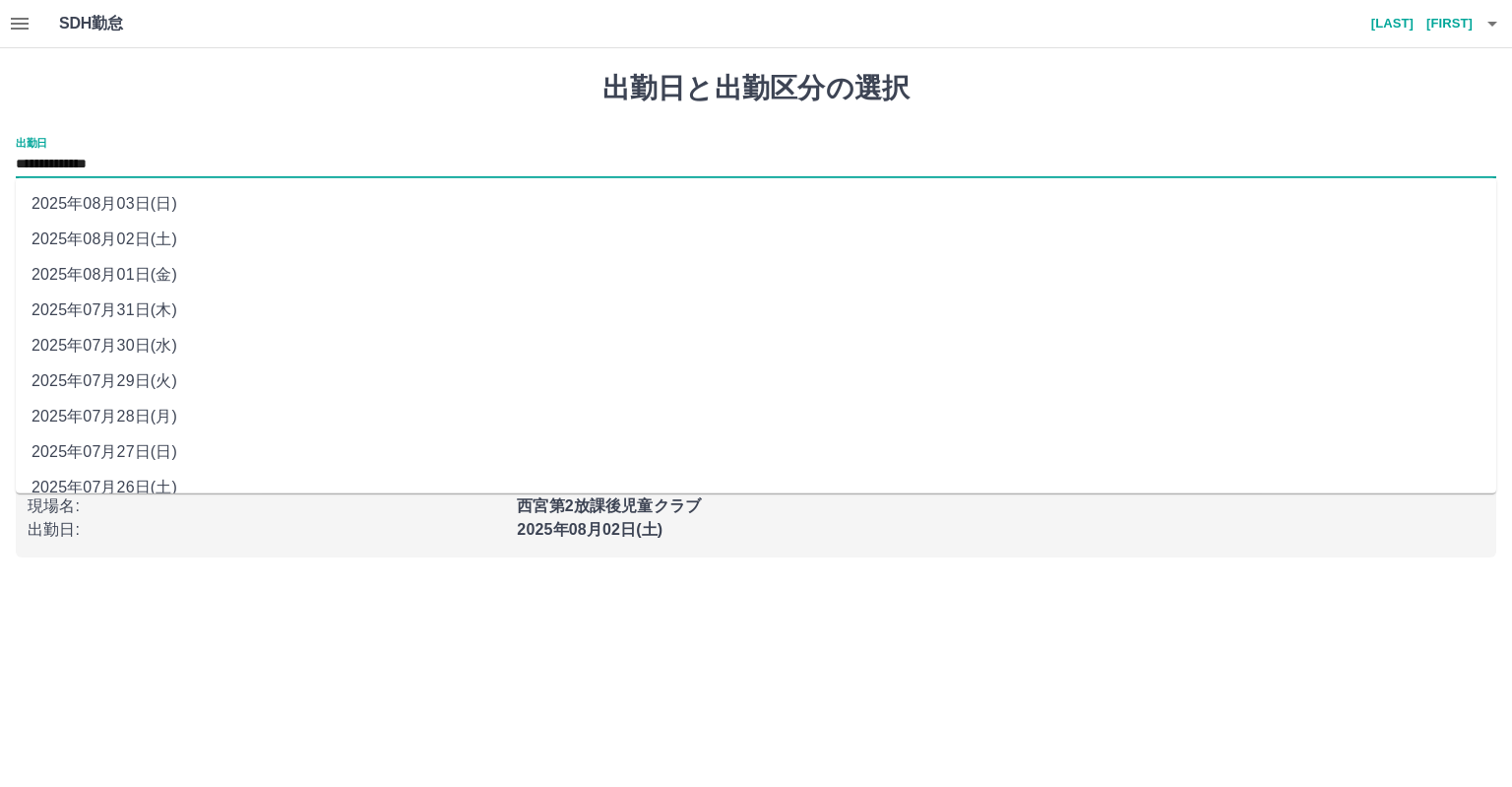click on "2025年08月01日(金)" at bounding box center (756, 275) 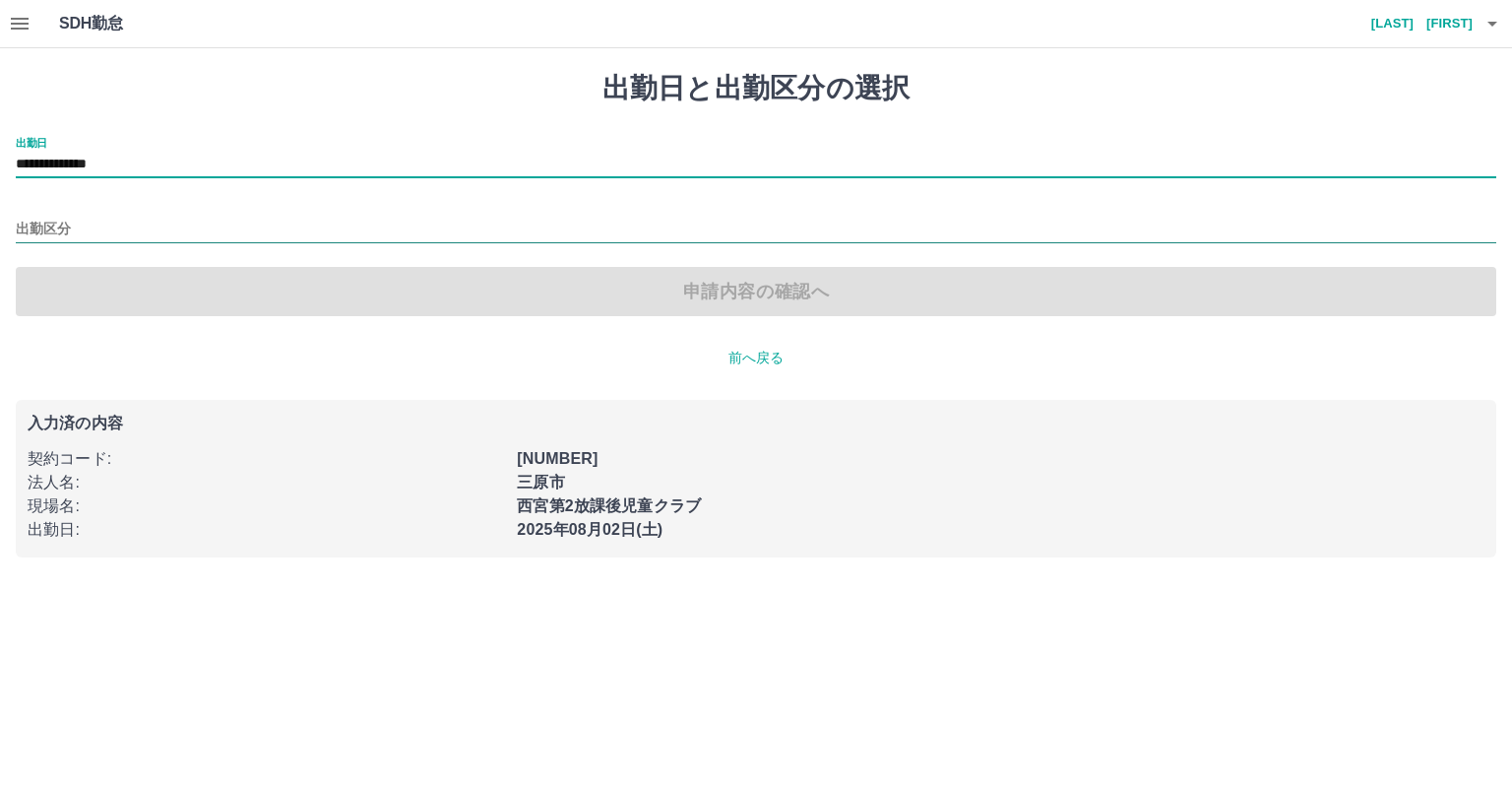 click on "出勤区分" at bounding box center [756, 230] 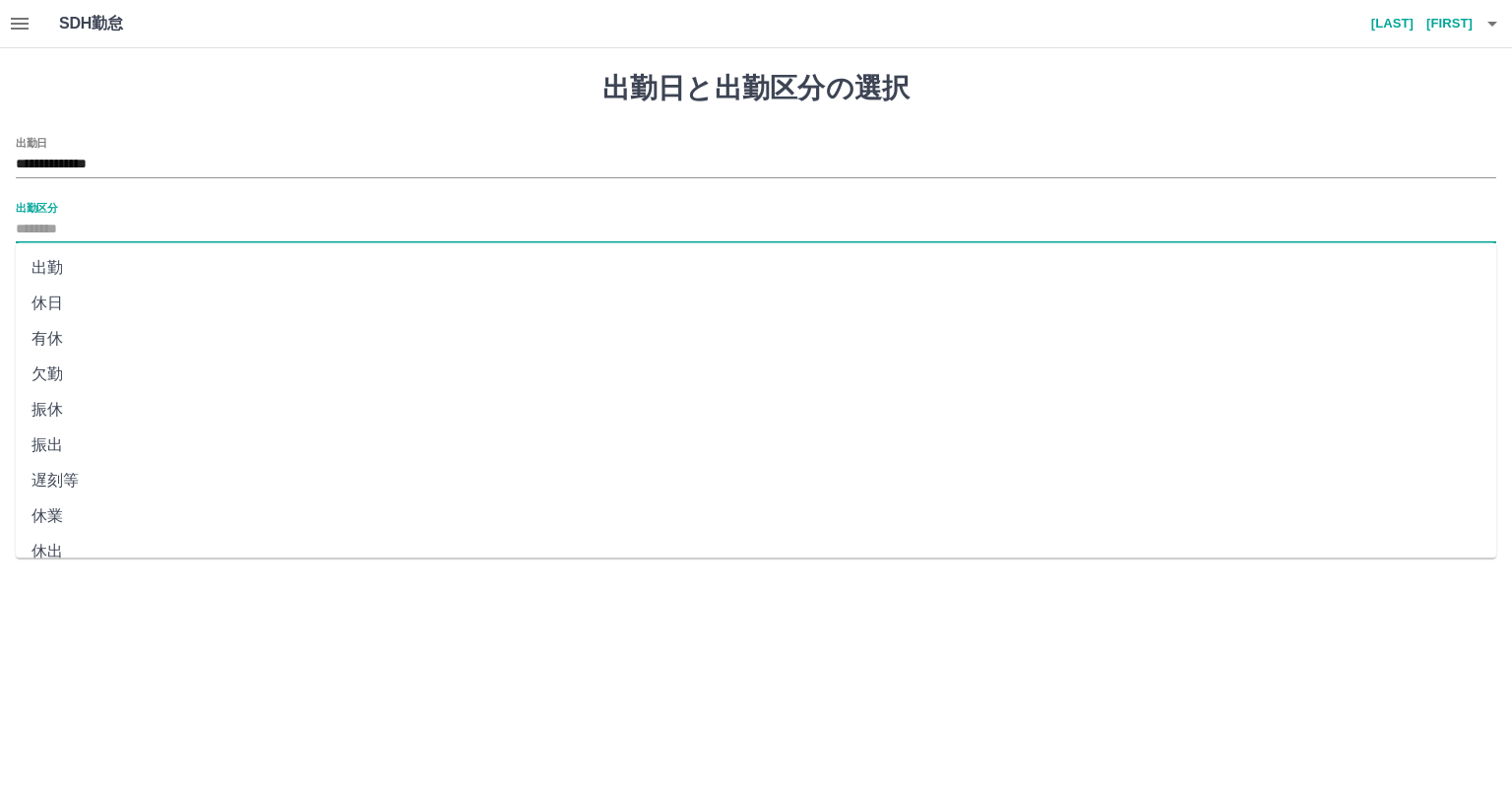 click on "出勤" at bounding box center (756, 268) 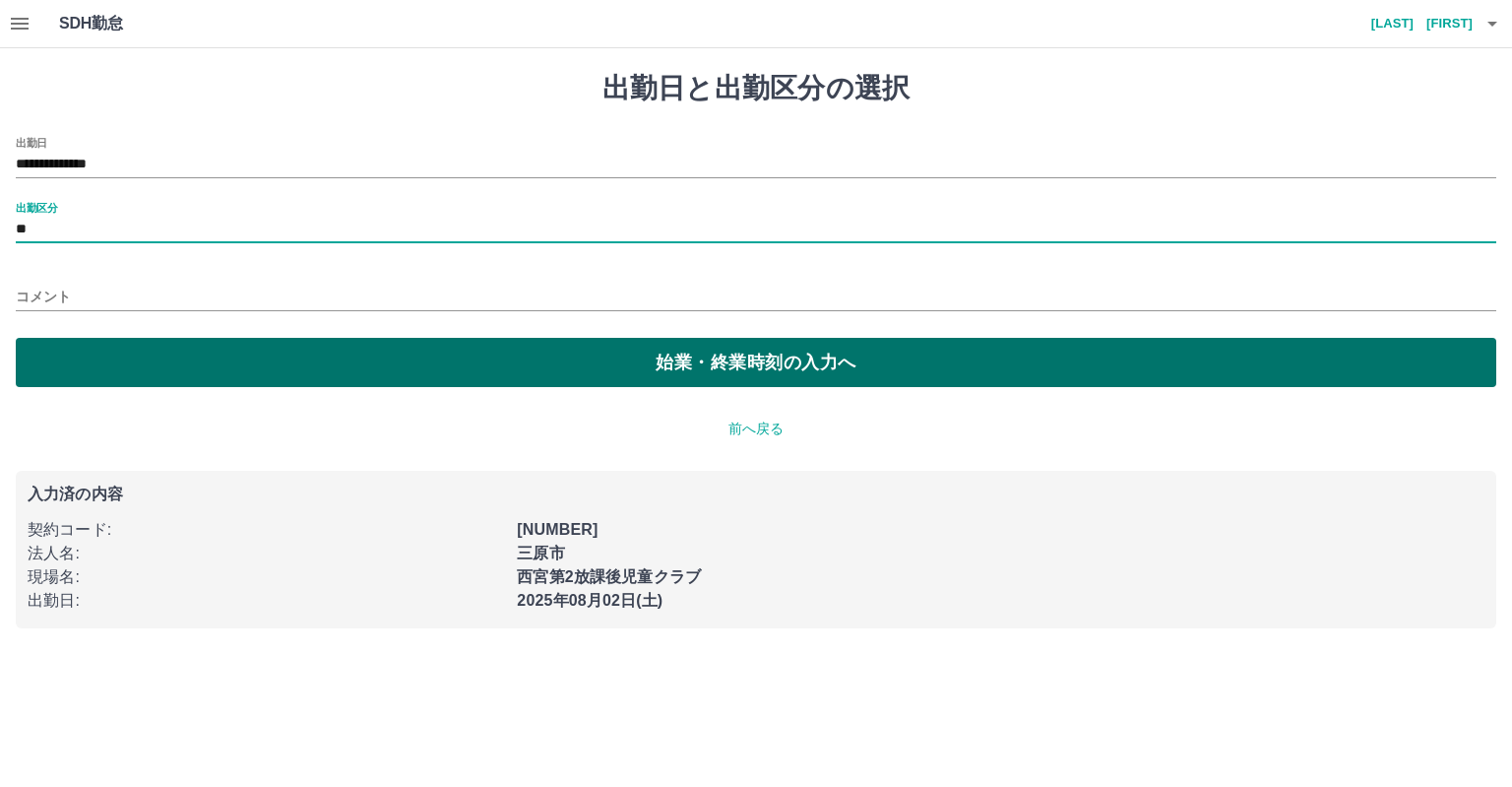 click on "始業・終業時刻の入力へ" at bounding box center (756, 362) 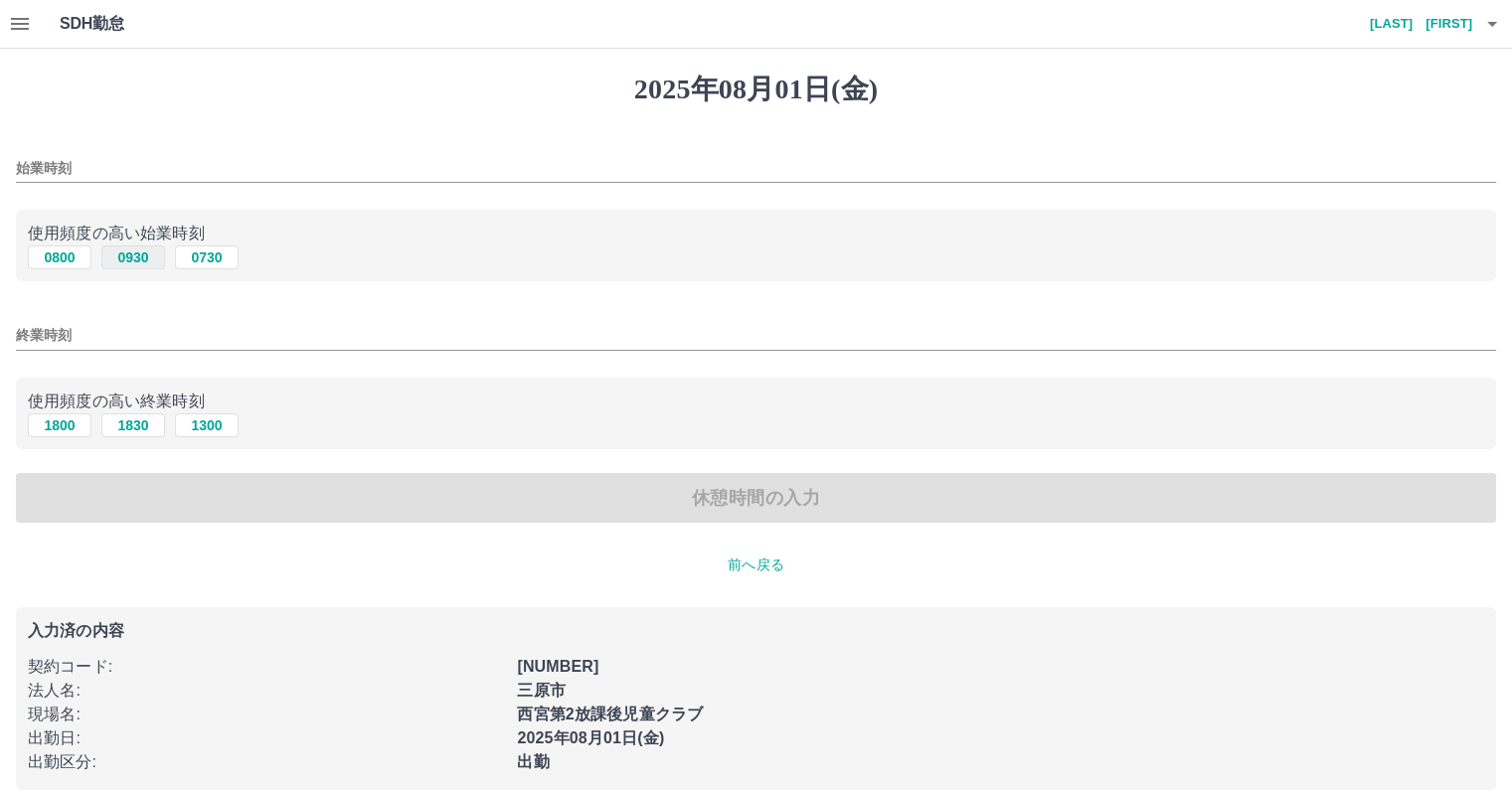 click on "0930" at bounding box center (133, 257) 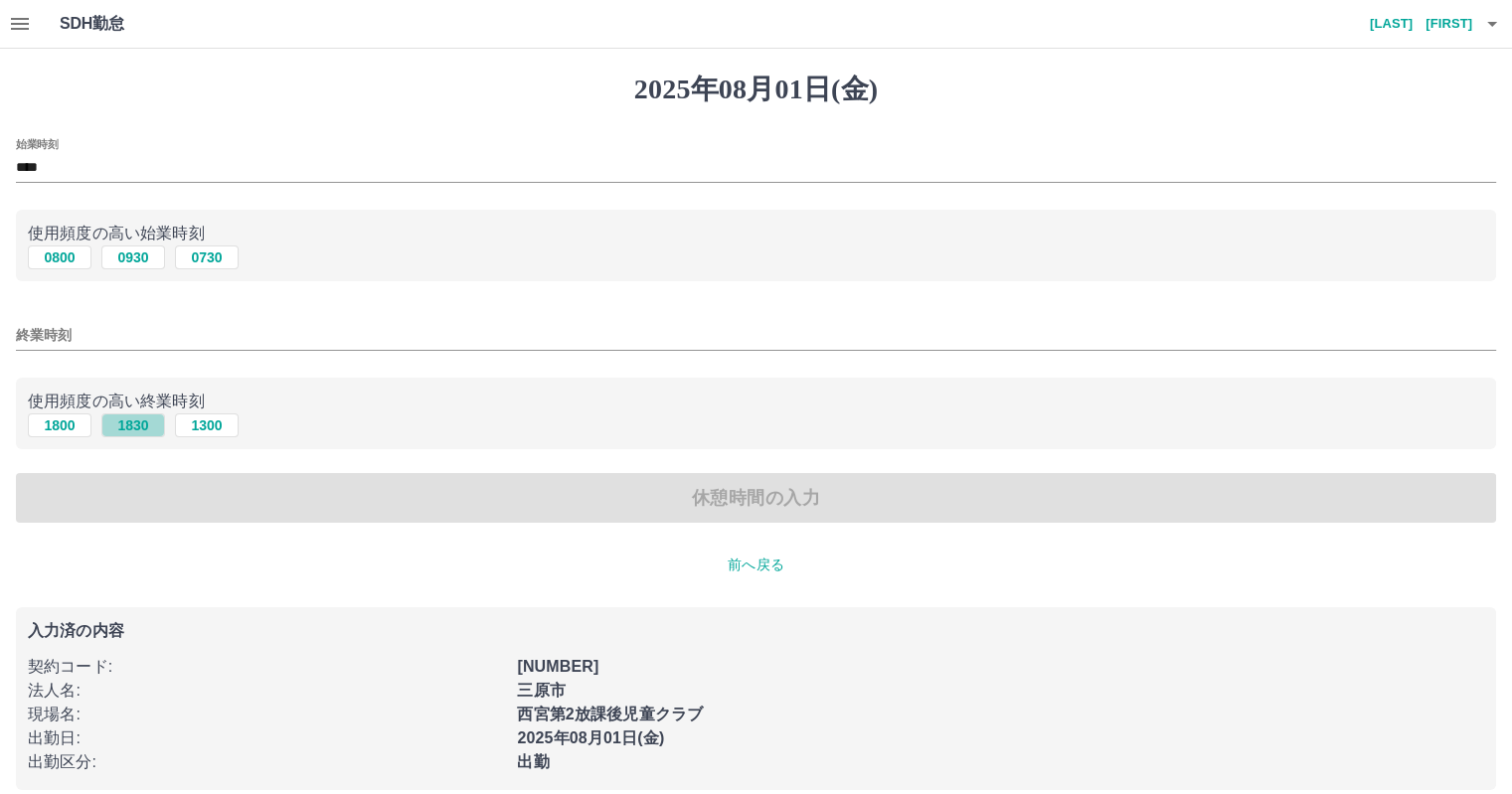 click on "1830" at bounding box center [133, 425] 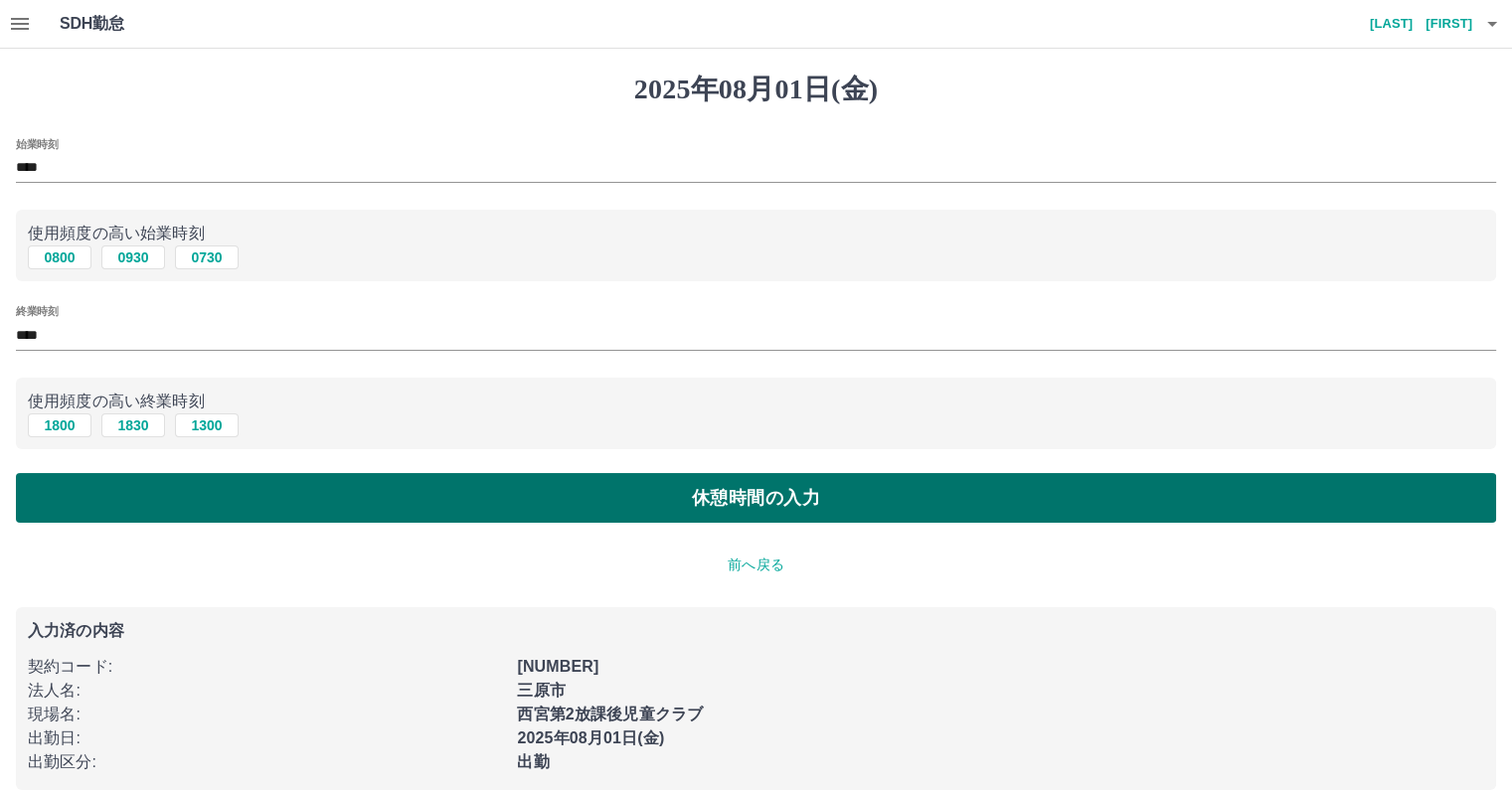click on "休憩時間の入力" at bounding box center [756, 498] 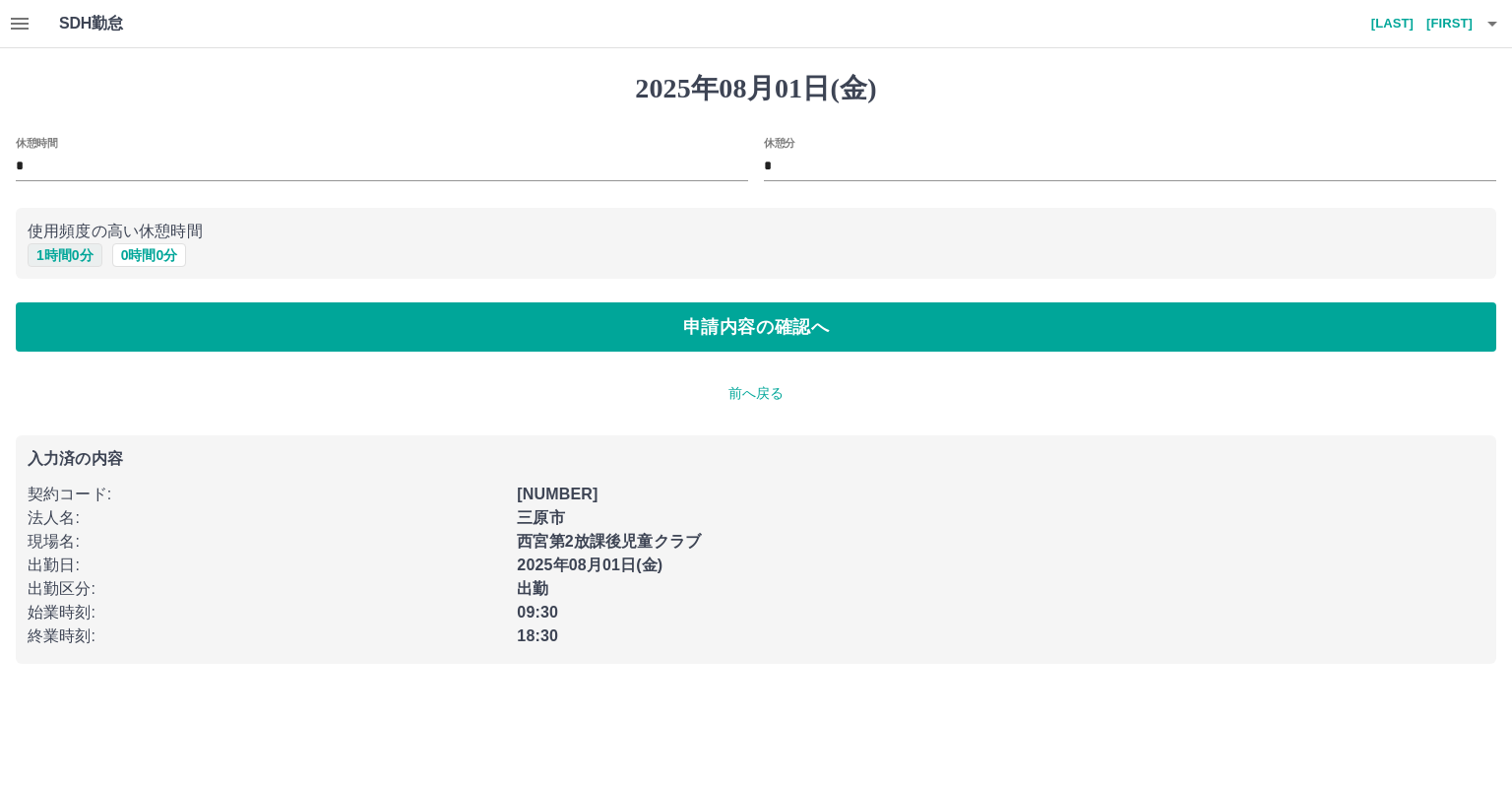 click on "1 時間 0 分" at bounding box center [65, 255] 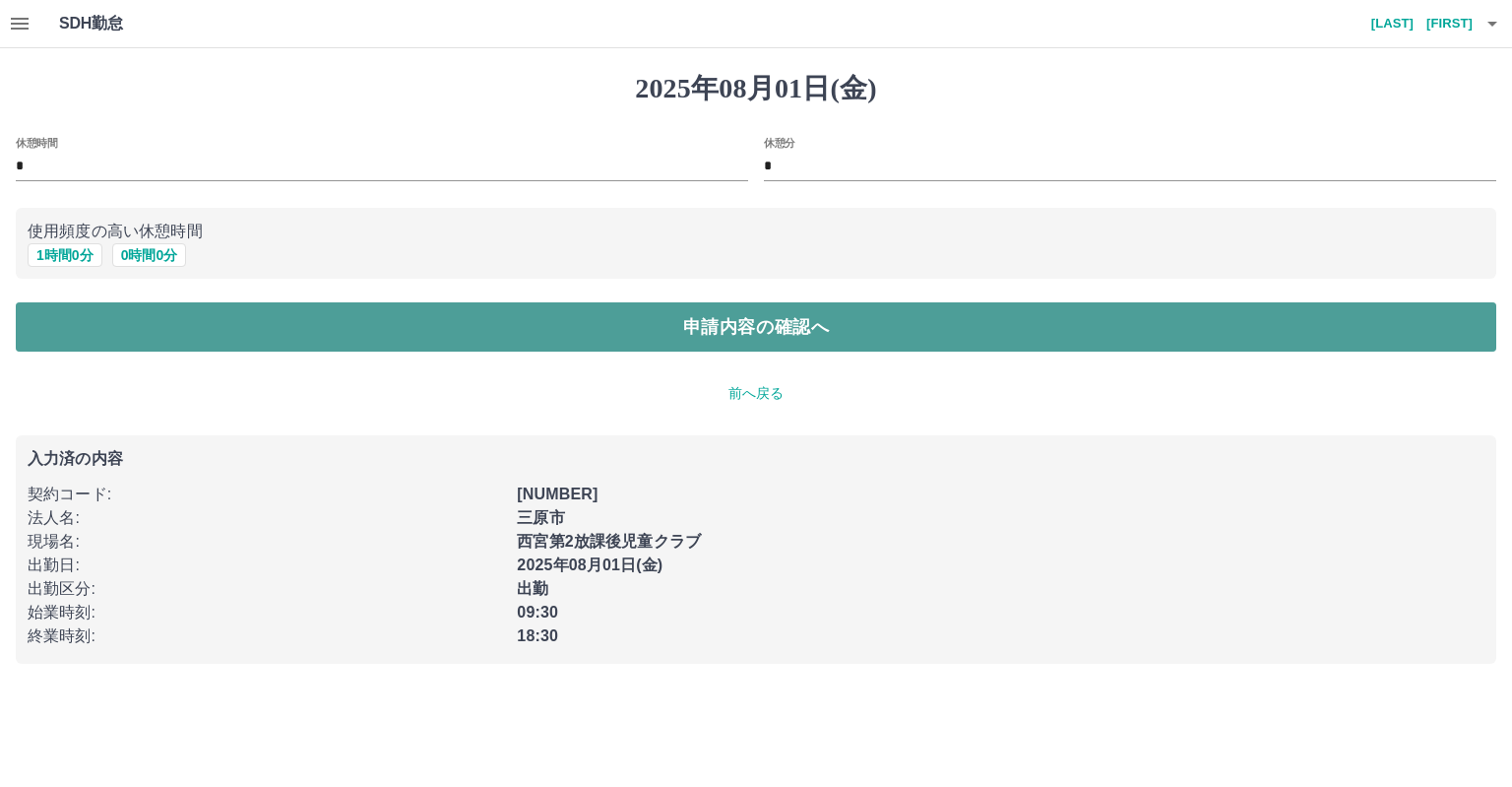 click on "申請内容の確認へ" at bounding box center [756, 327] 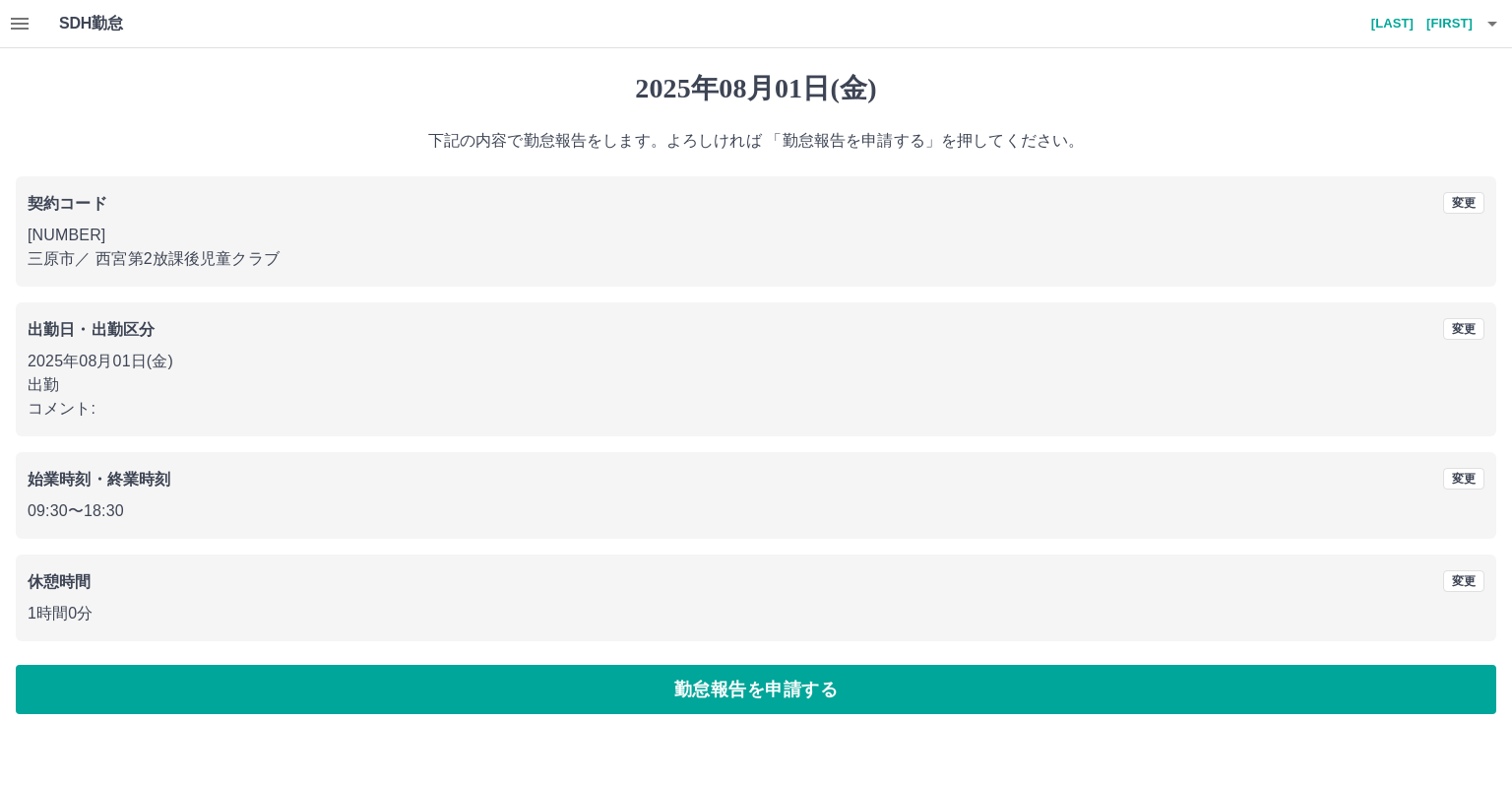 click on "勤怠報告を申請する" at bounding box center (756, 689) 